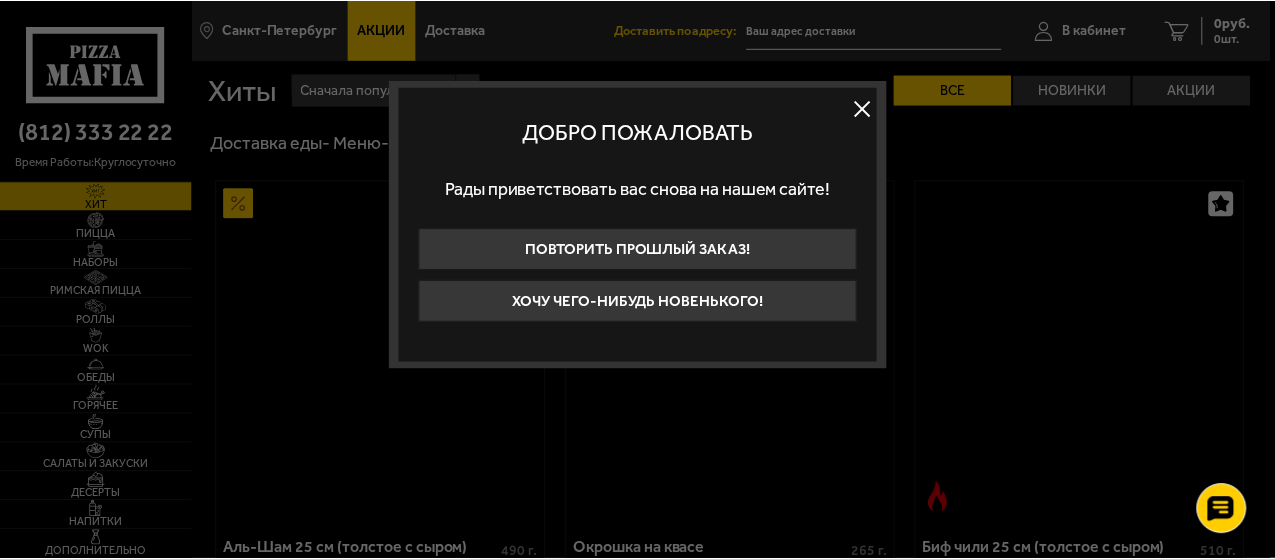 scroll, scrollTop: 0, scrollLeft: 0, axis: both 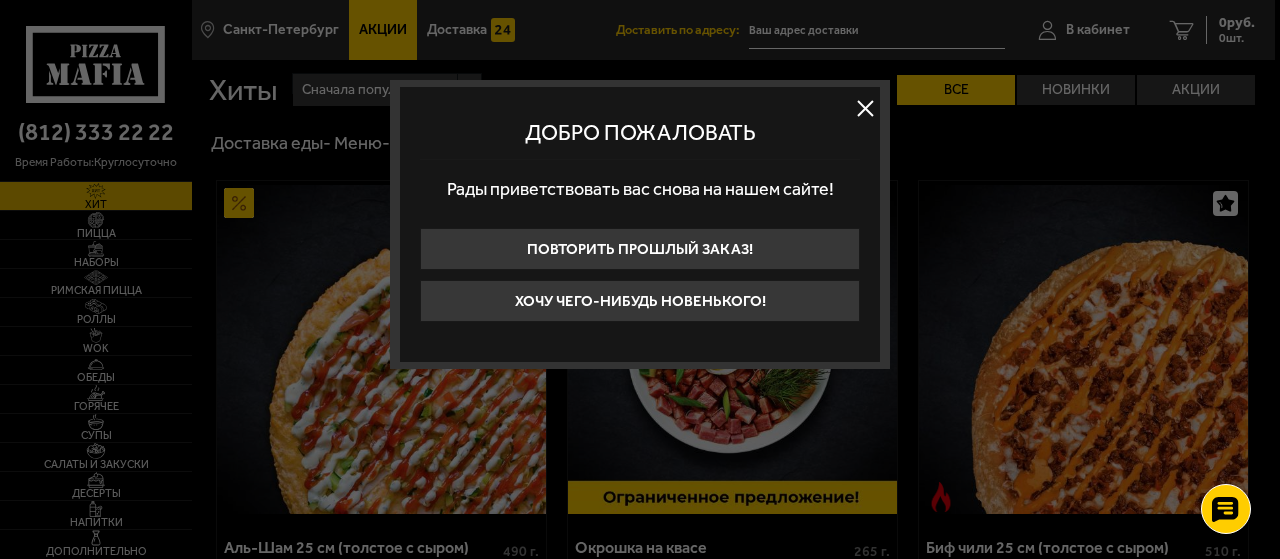 click at bounding box center (865, 108) 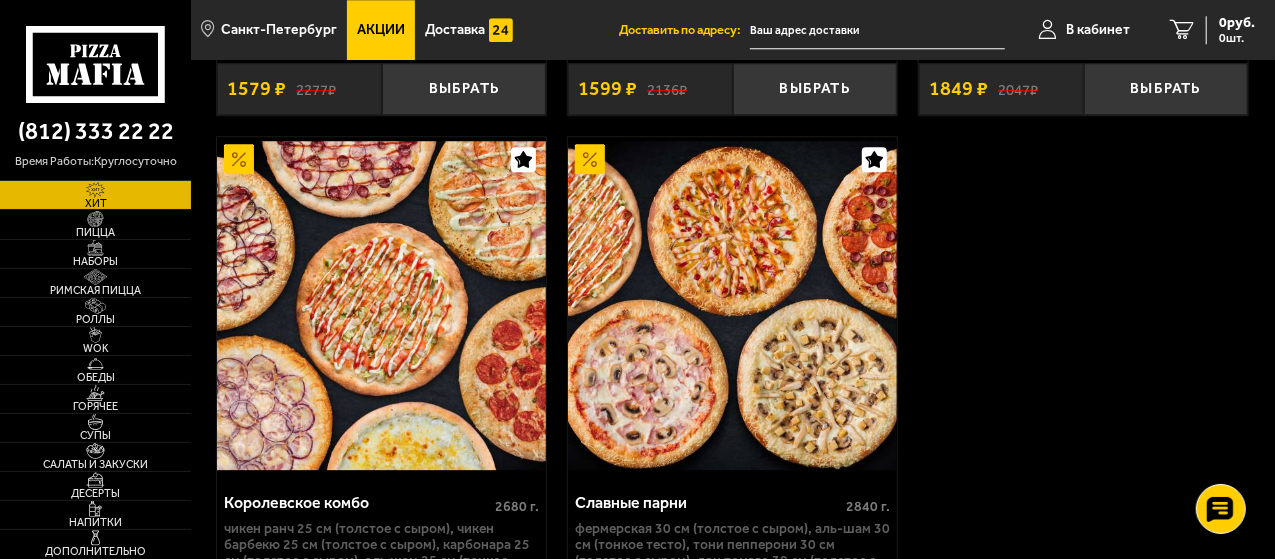 scroll, scrollTop: 2800, scrollLeft: 0, axis: vertical 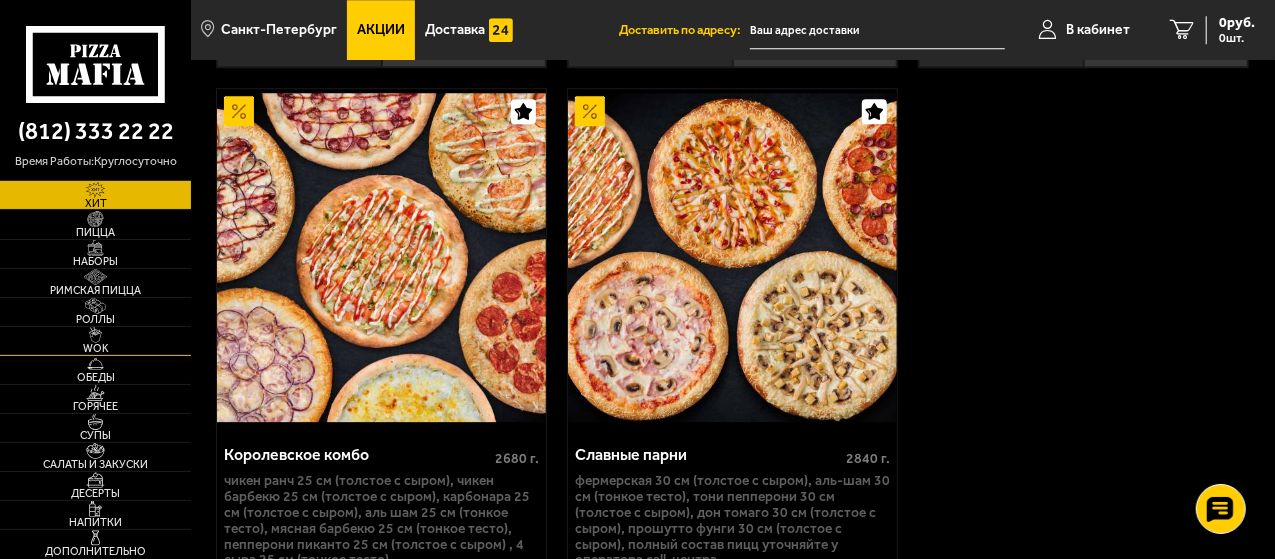 click at bounding box center [95, 335] 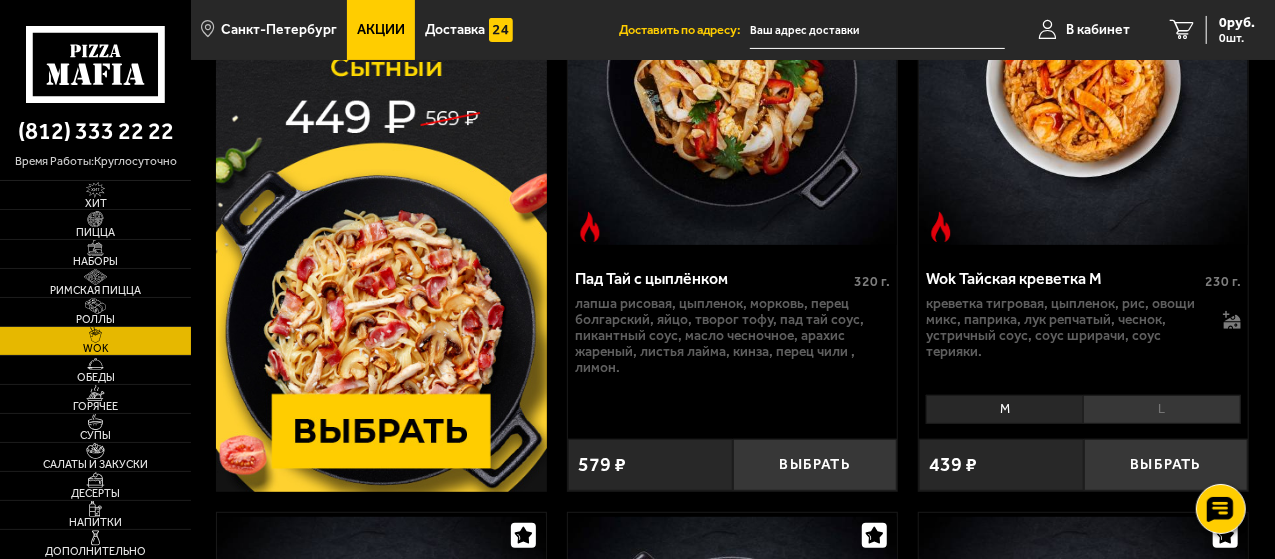 scroll, scrollTop: 300, scrollLeft: 0, axis: vertical 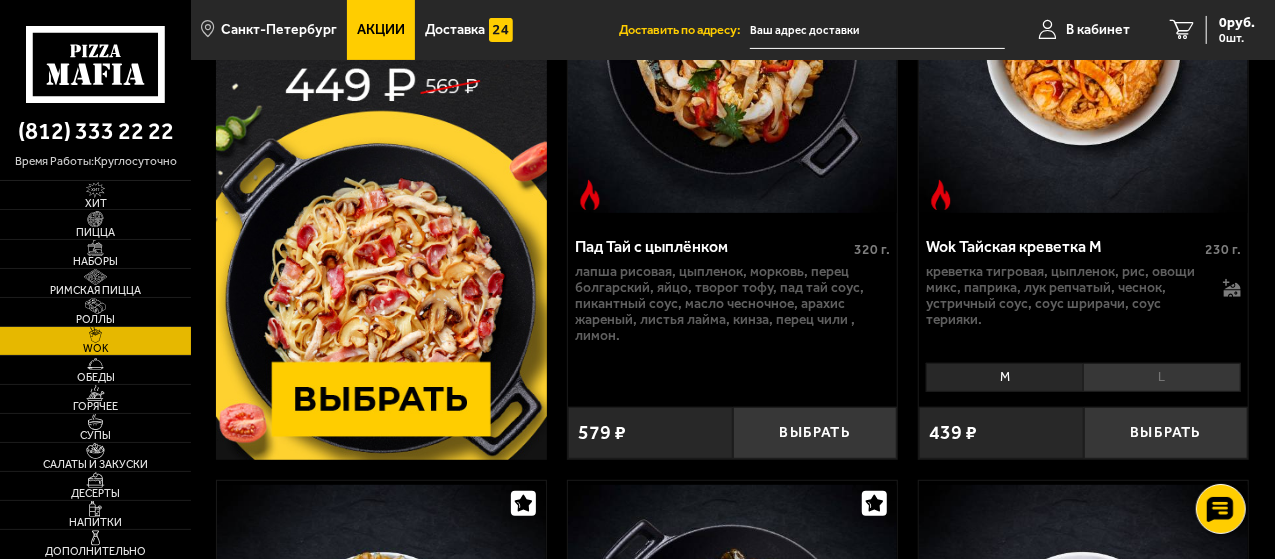 click at bounding box center (381, 170) 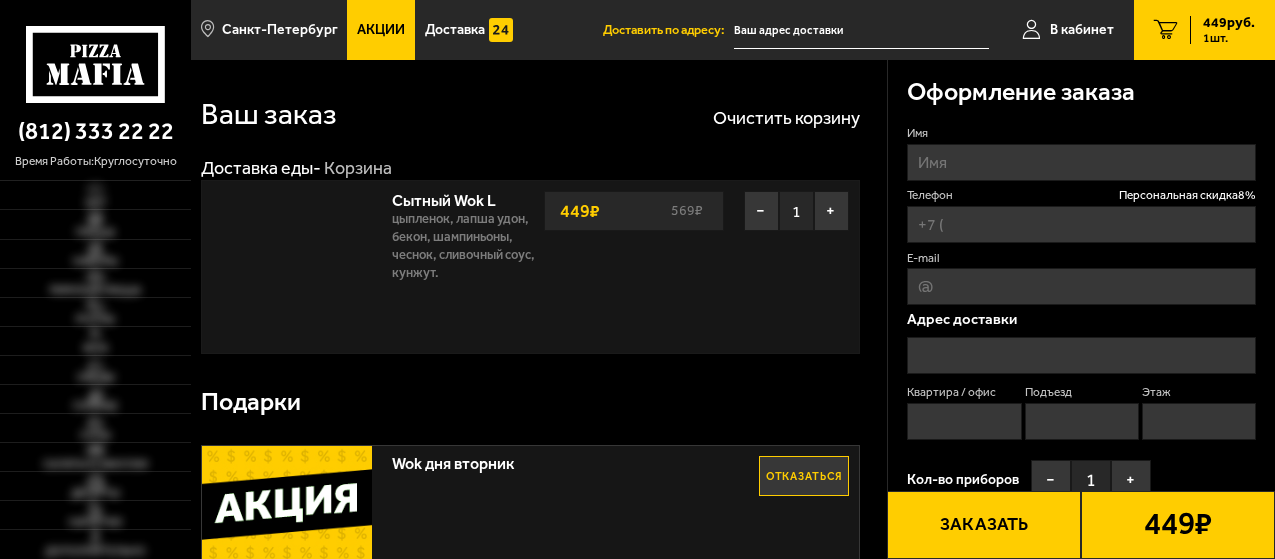scroll, scrollTop: 0, scrollLeft: 0, axis: both 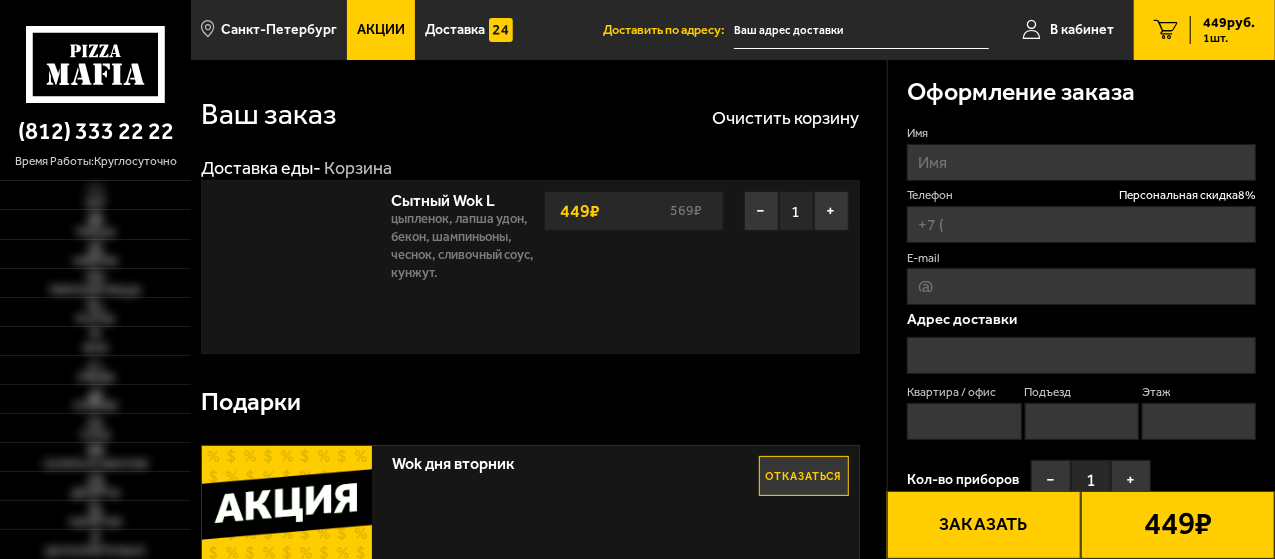 type on "[PHONE]" 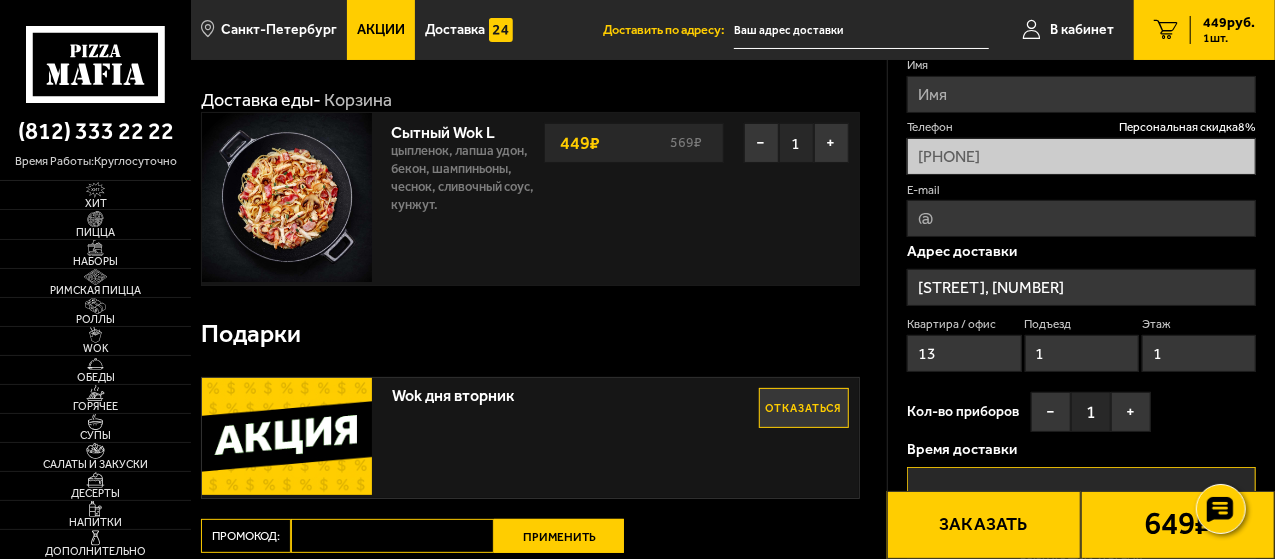 scroll, scrollTop: 100, scrollLeft: 0, axis: vertical 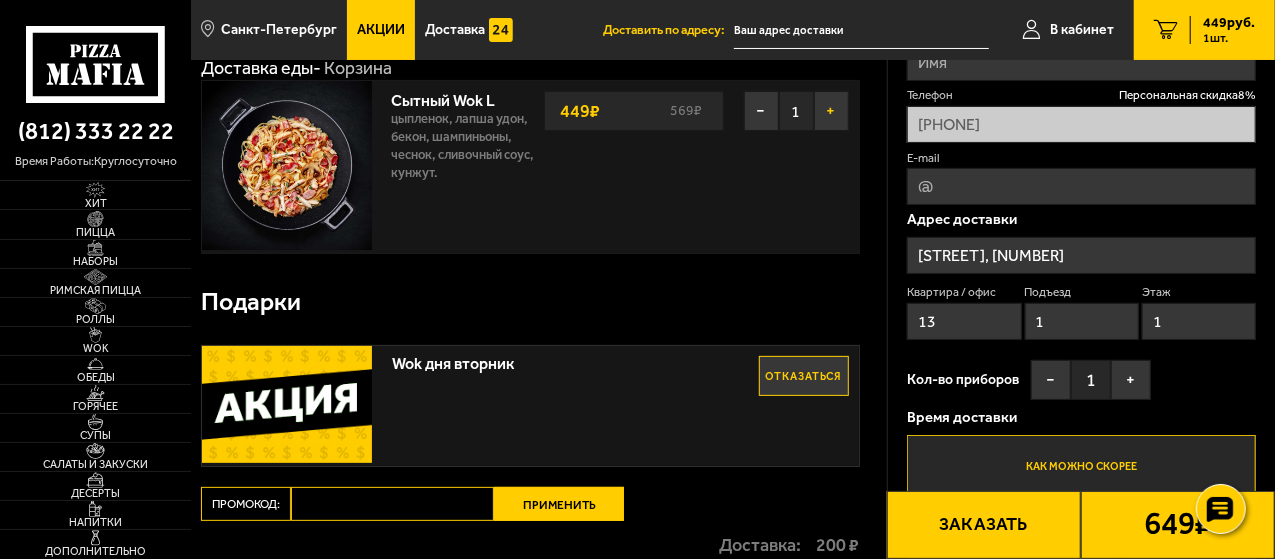 click on "+" at bounding box center [831, 111] 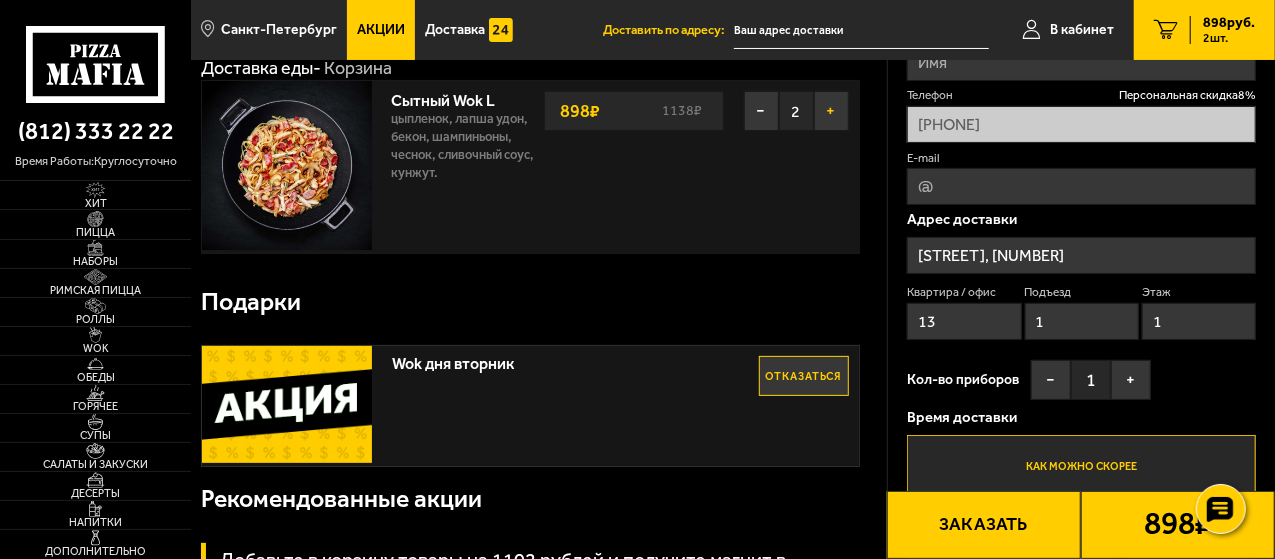 click on "+" at bounding box center [831, 111] 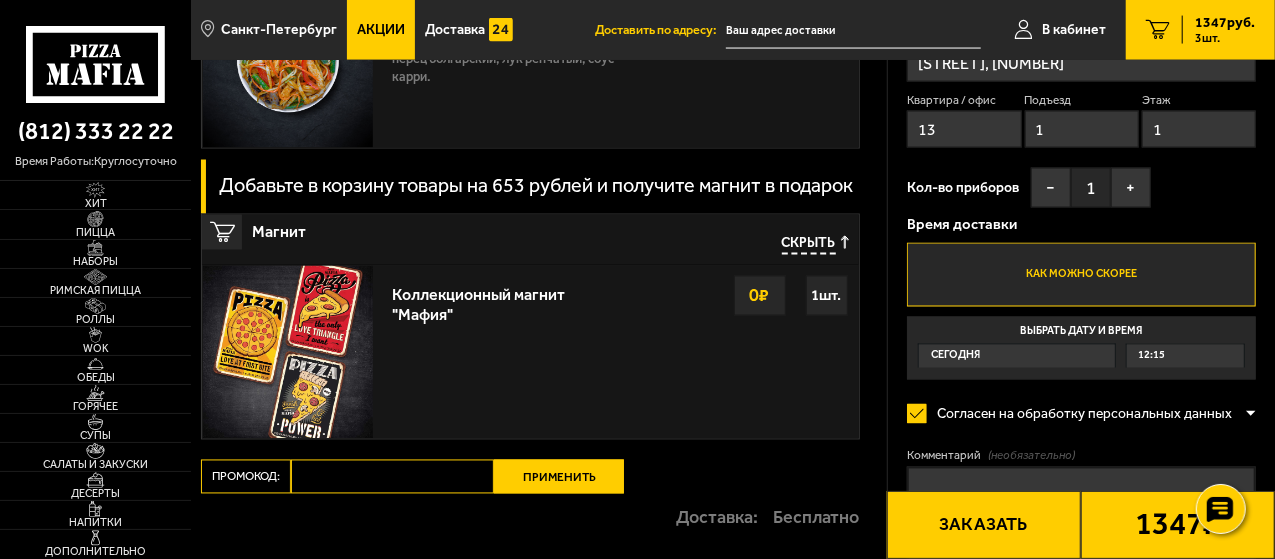 scroll, scrollTop: 1552, scrollLeft: 0, axis: vertical 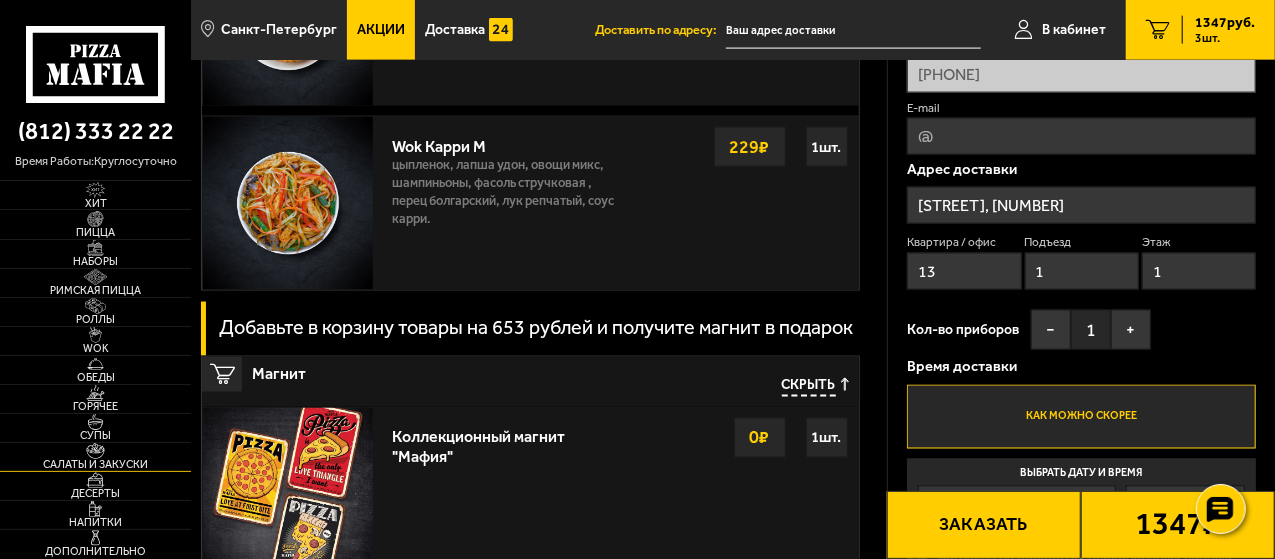 click on "Салаты и закуски" at bounding box center (95, 464) 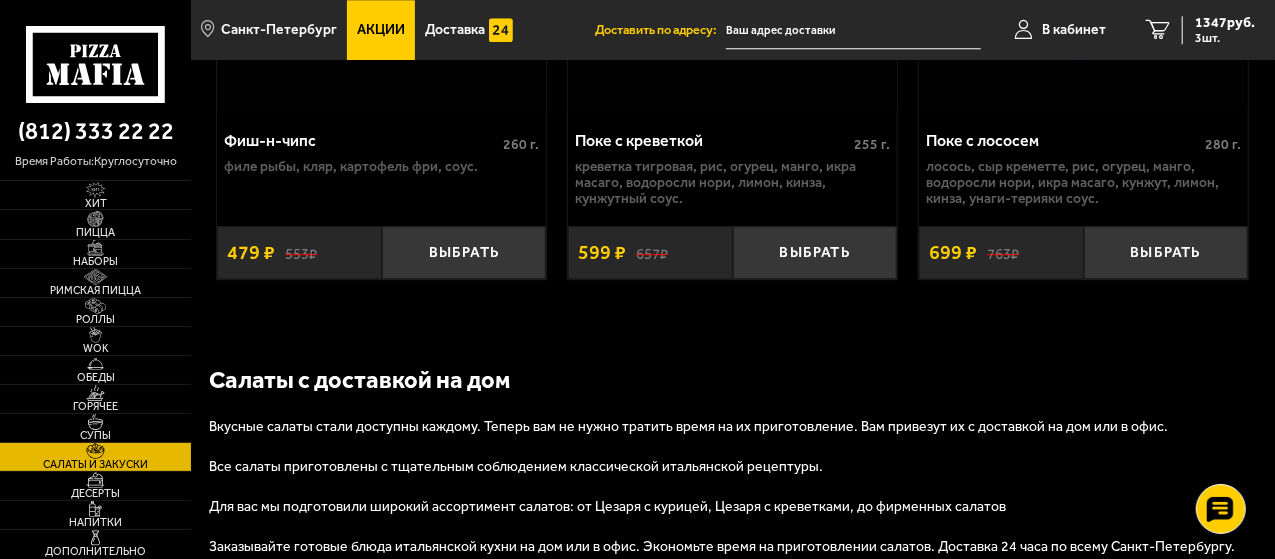 scroll, scrollTop: 2600, scrollLeft: 0, axis: vertical 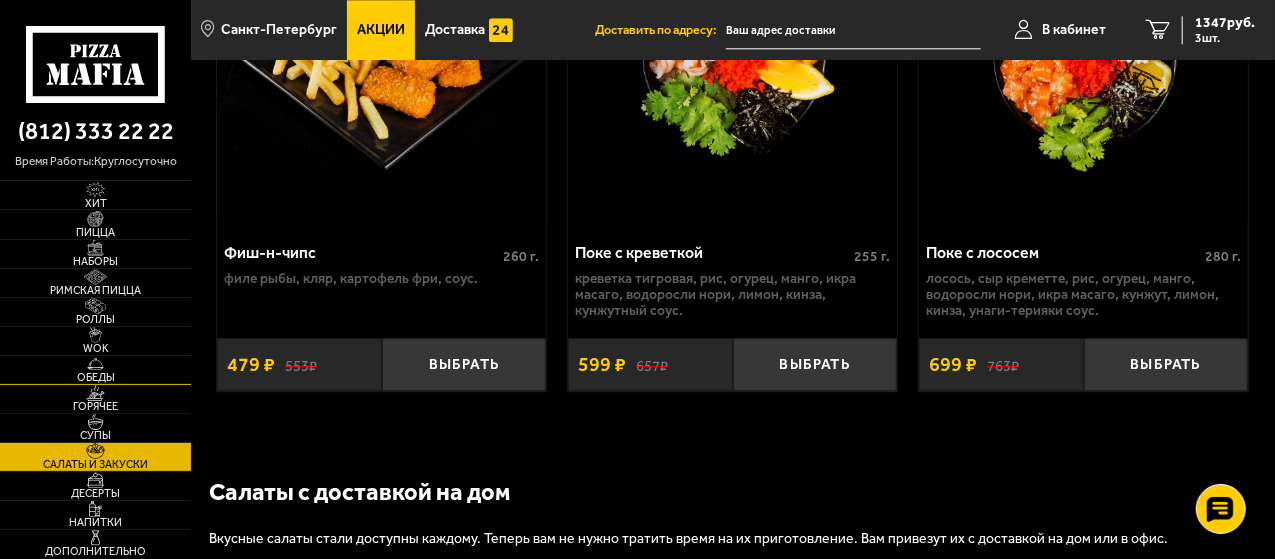 click on "Обеды" at bounding box center [95, 377] 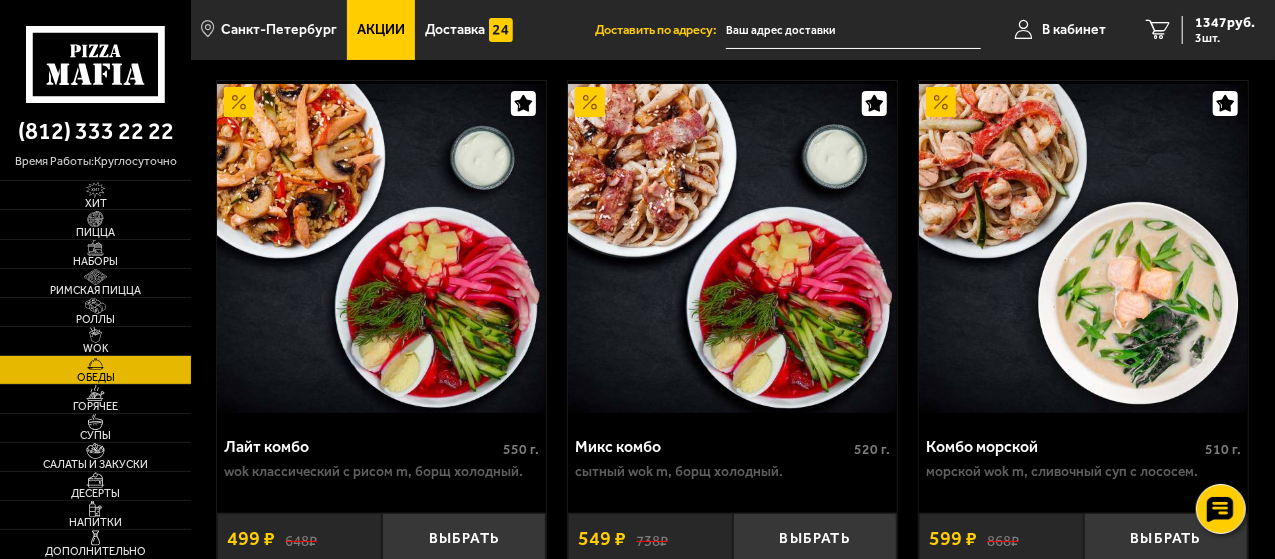 scroll, scrollTop: 200, scrollLeft: 0, axis: vertical 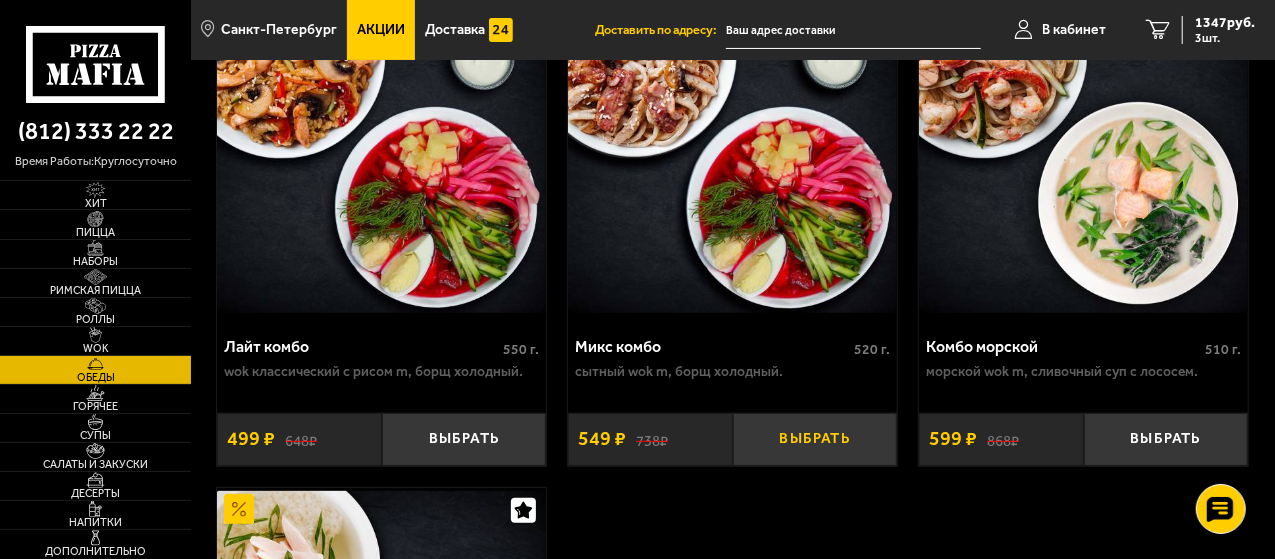 click on "Выбрать" at bounding box center [815, 439] 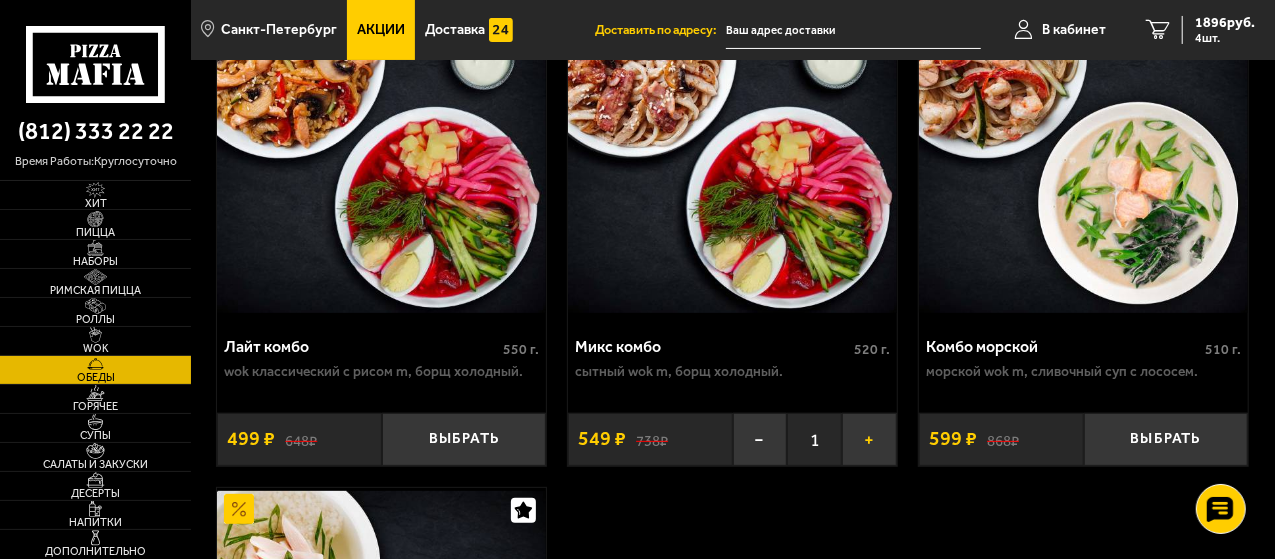 click on "+" at bounding box center (869, 439) 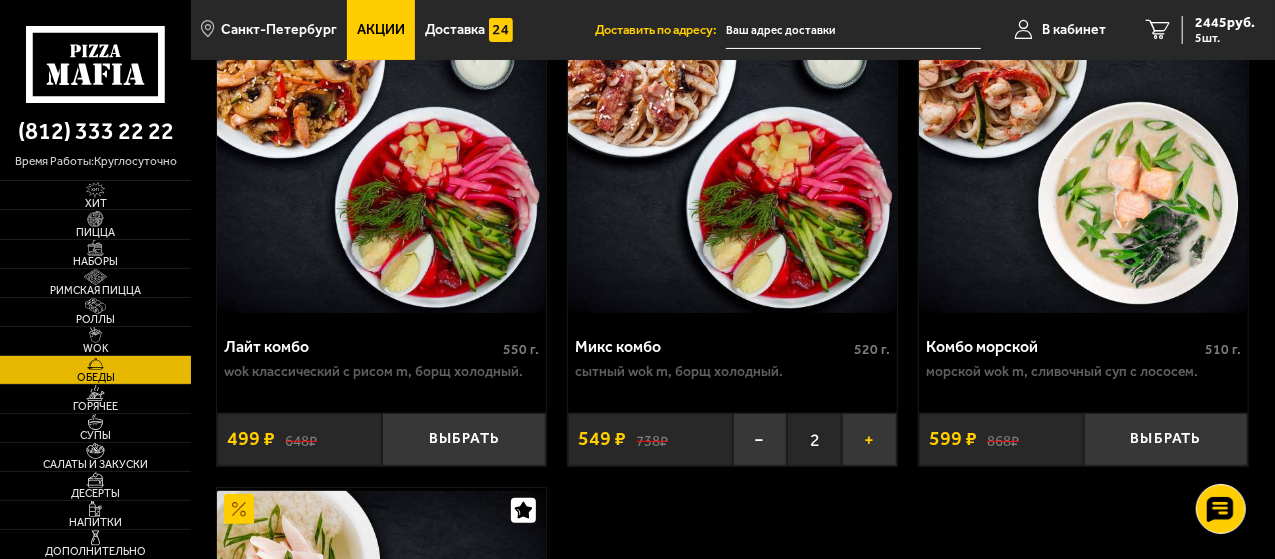 click on "+" at bounding box center (869, 439) 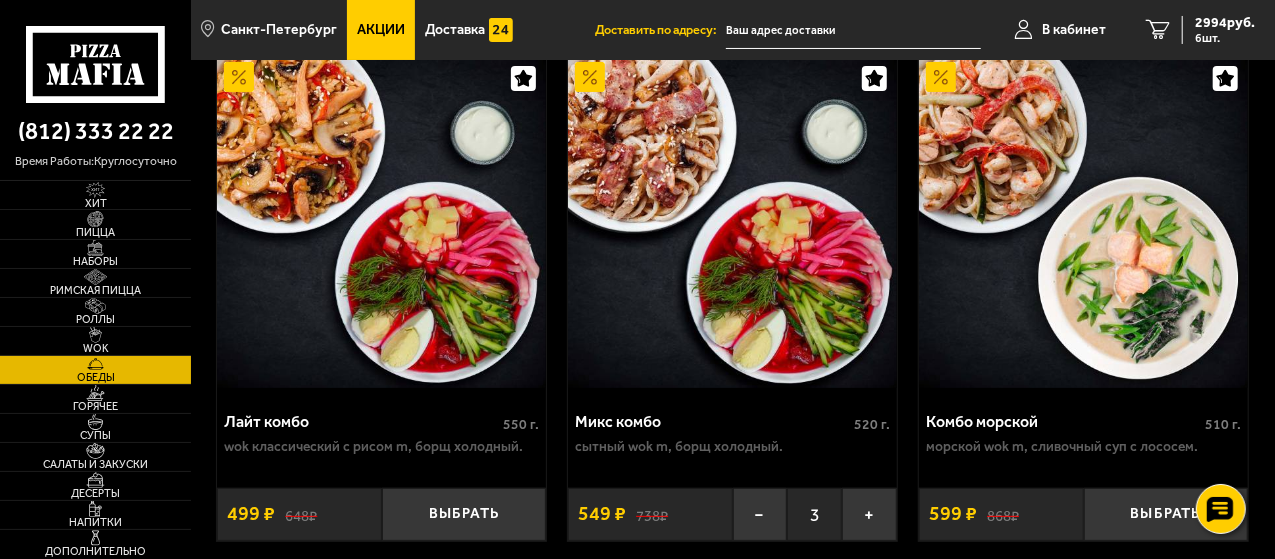 scroll, scrollTop: 100, scrollLeft: 0, axis: vertical 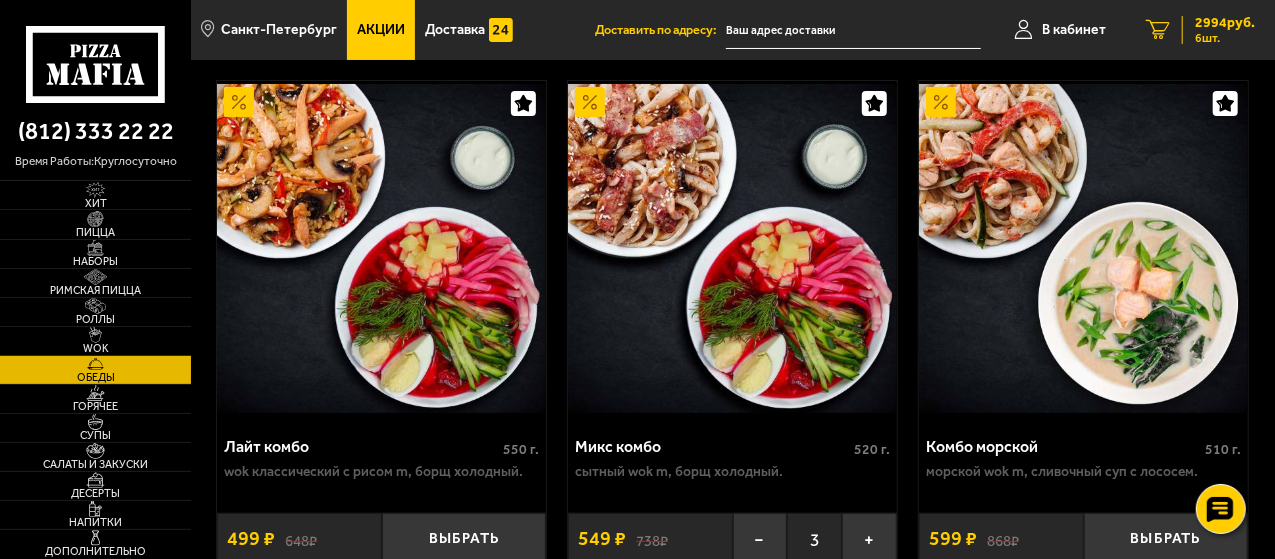 click on "6  шт." at bounding box center [1225, 38] 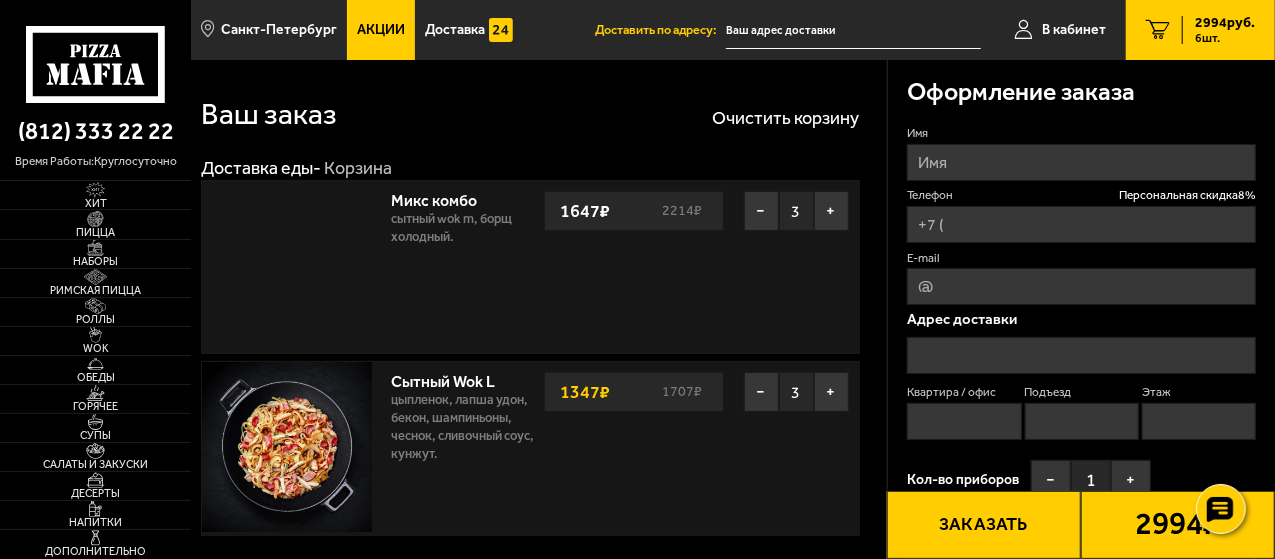 type on "+7 ([PHONE]) [PHONE]-[PHONE]" 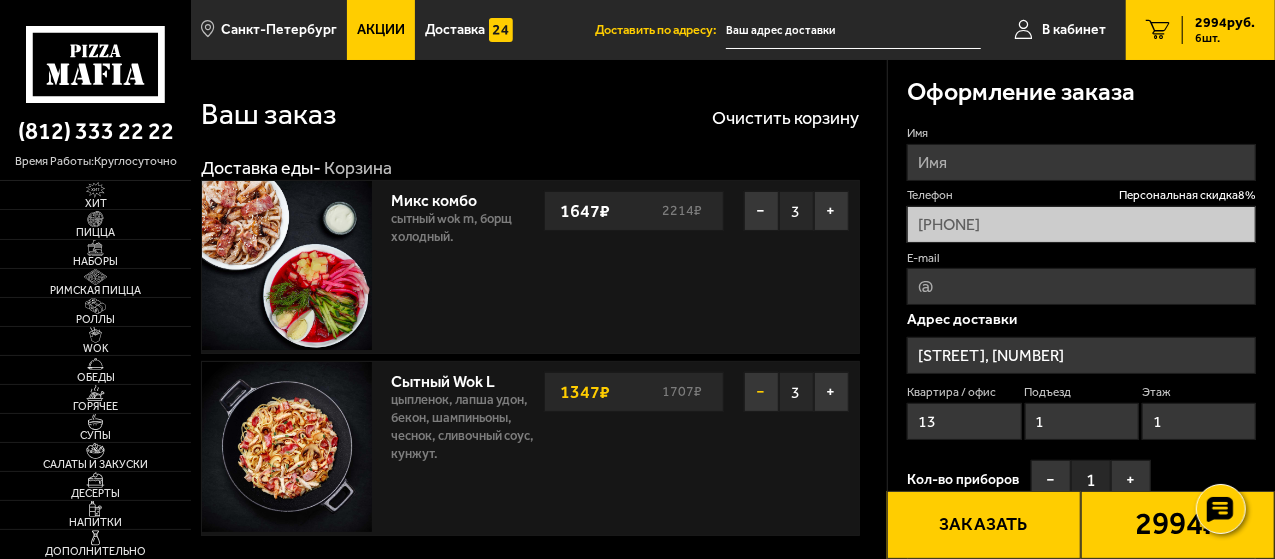 click on "−" at bounding box center [761, 392] 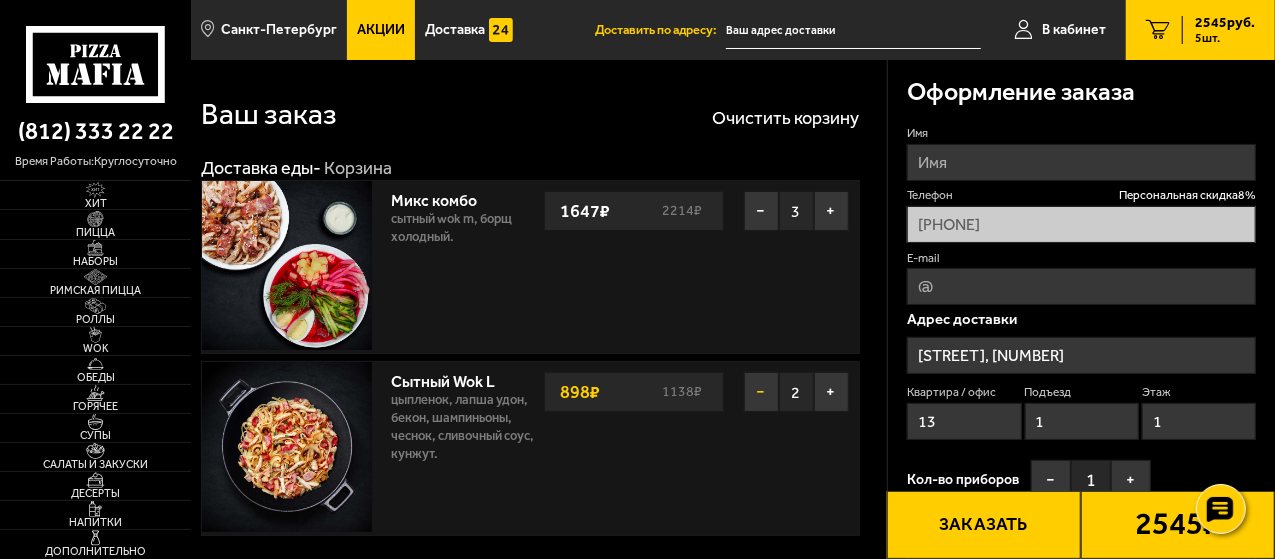 click on "−" at bounding box center [761, 392] 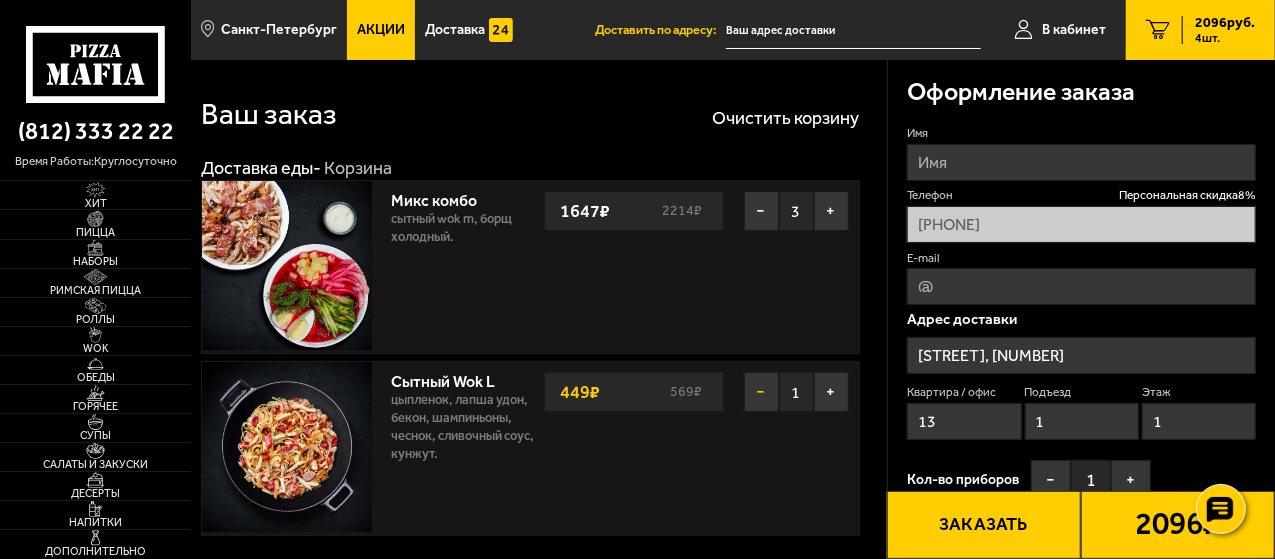 click on "−" at bounding box center (761, 392) 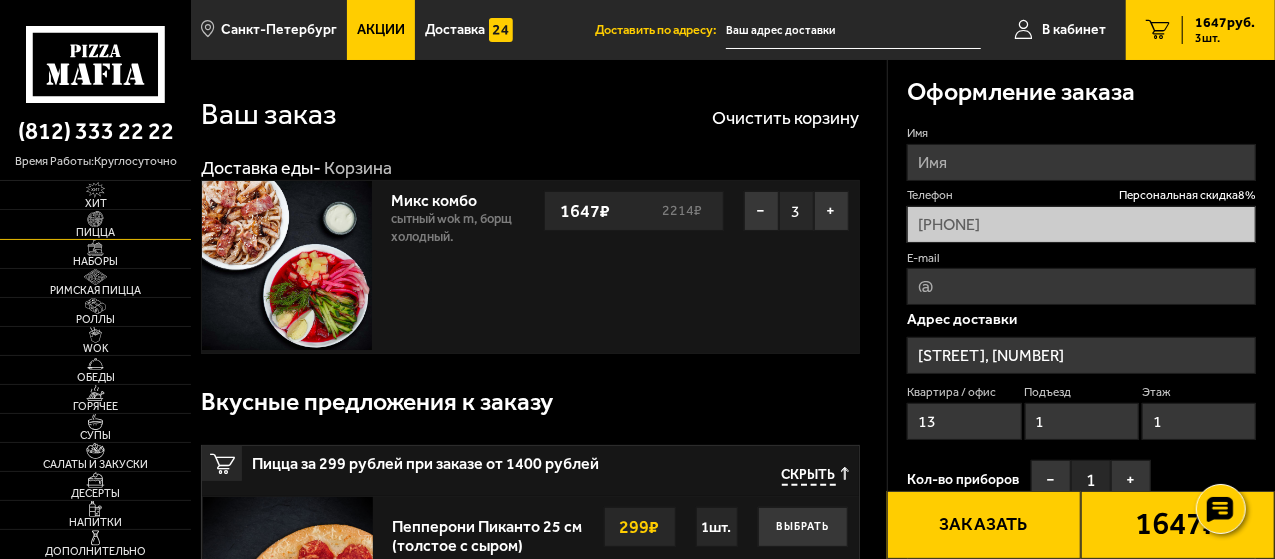 click at bounding box center [95, 219] 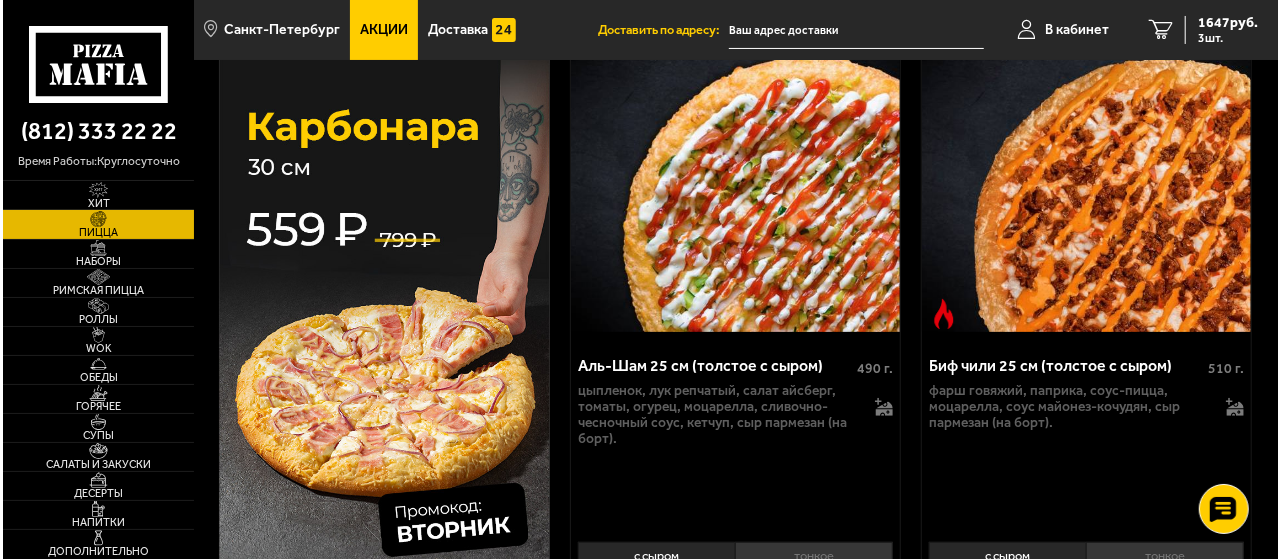 scroll, scrollTop: 200, scrollLeft: 0, axis: vertical 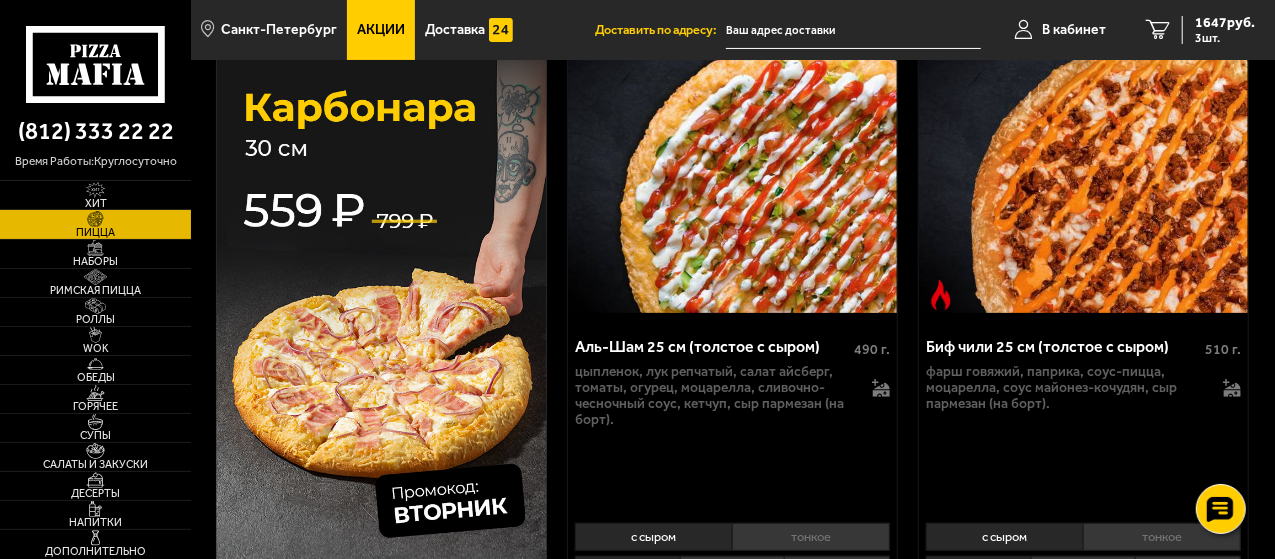 click at bounding box center (381, 318) 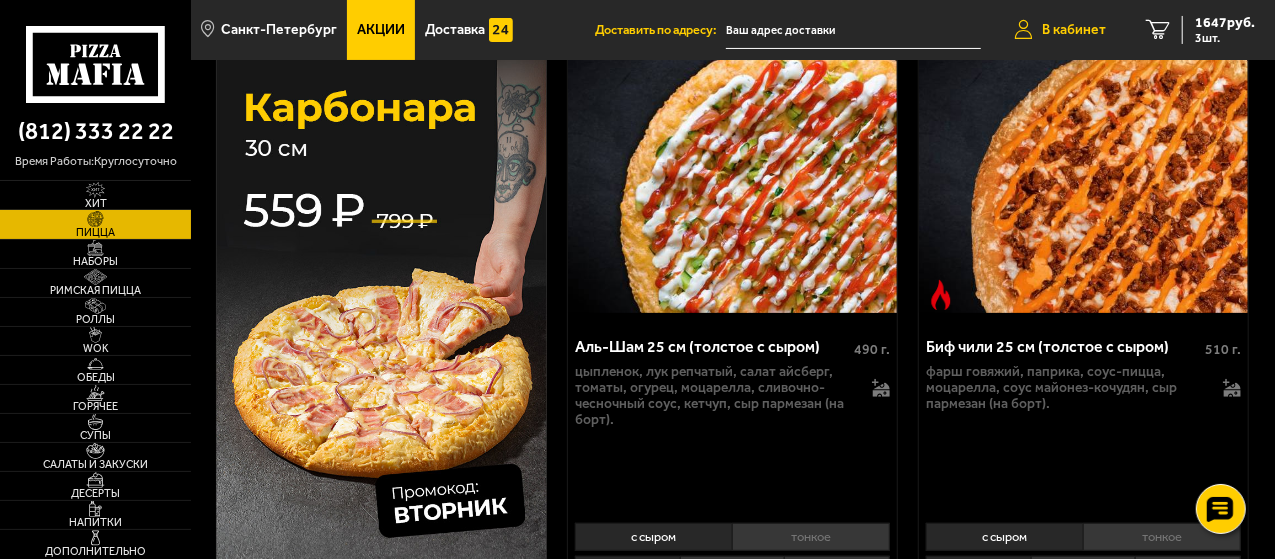click on "В кабинет" at bounding box center (1074, 30) 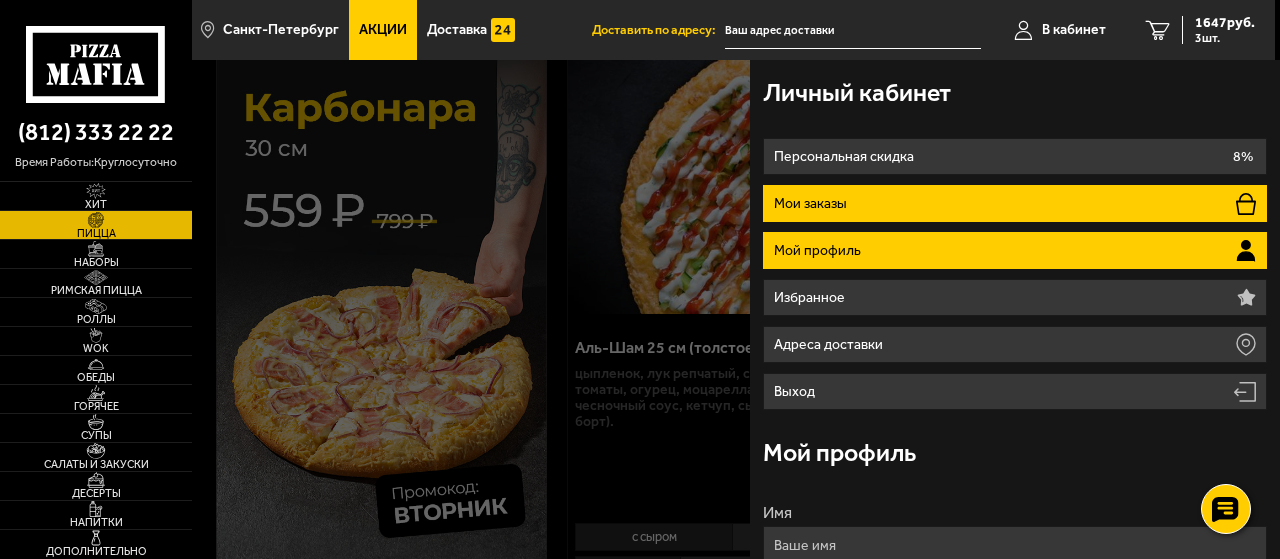 click on "Мои заказы" at bounding box center [1014, 203] 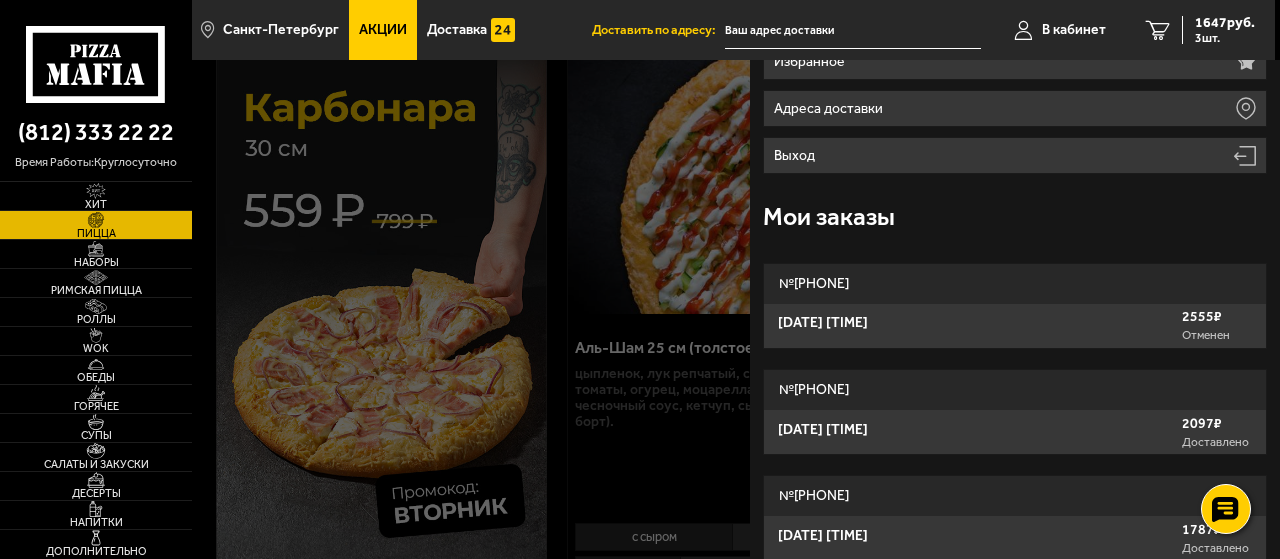 scroll, scrollTop: 256, scrollLeft: 0, axis: vertical 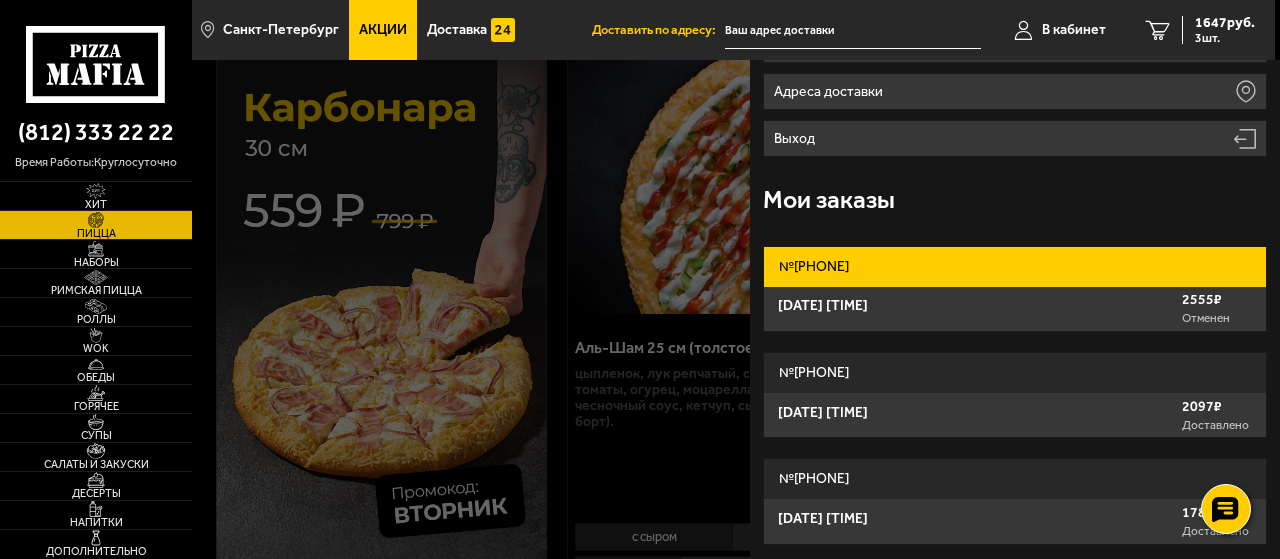 click on "№  767-083-755-486 5 августа 2025 г. 11:15 2555  ₽ Отменен №  836-177-982-375 29 апреля 2025 г. 11:57 2097  ₽ Доставлено №  063-052-998-473 3 марта 2025 г. 10:24 1787  ₽ Доставлено" at bounding box center (1014, 388) 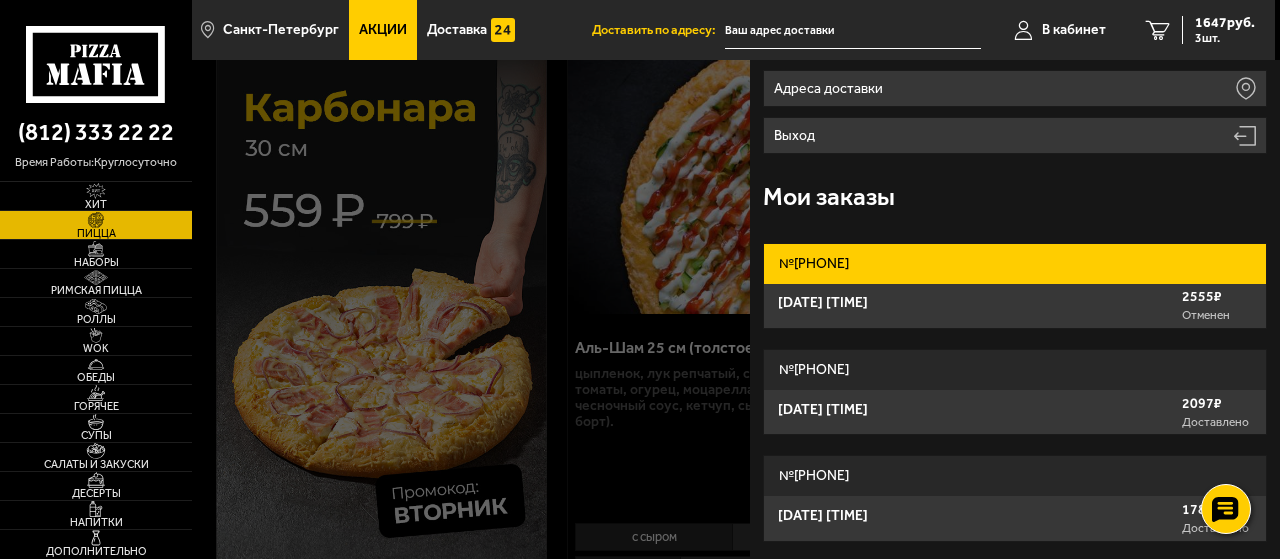 click on "№  767-083-755-486" at bounding box center [1014, 264] 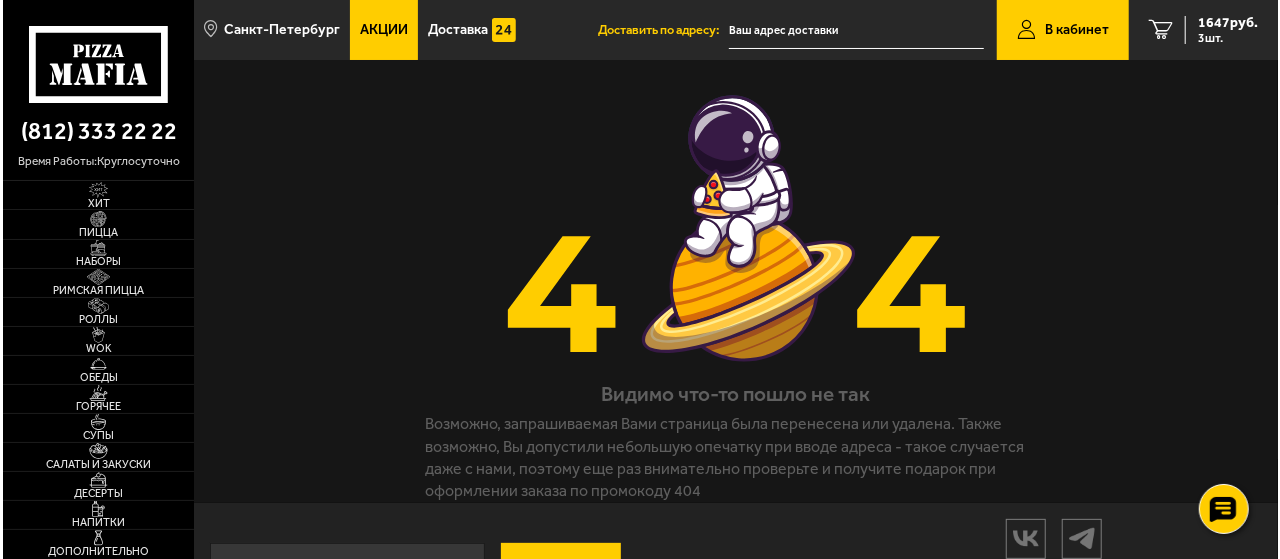 scroll, scrollTop: 0, scrollLeft: 0, axis: both 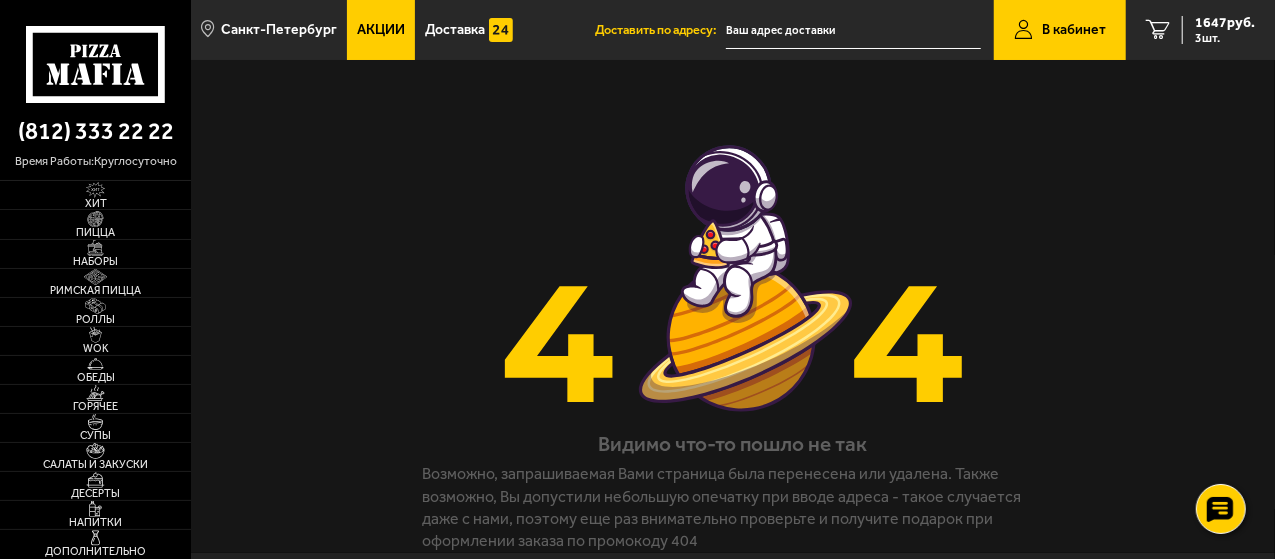 click on "В кабинет" at bounding box center [1074, 30] 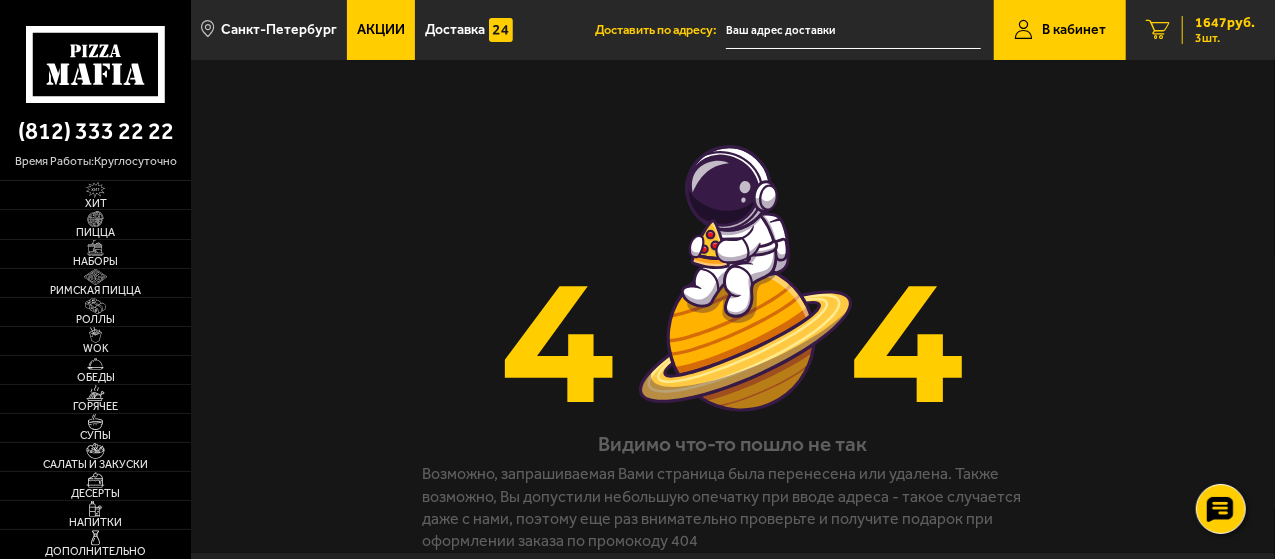 click on "3 1647  руб. 3  шт." at bounding box center [1200, 30] 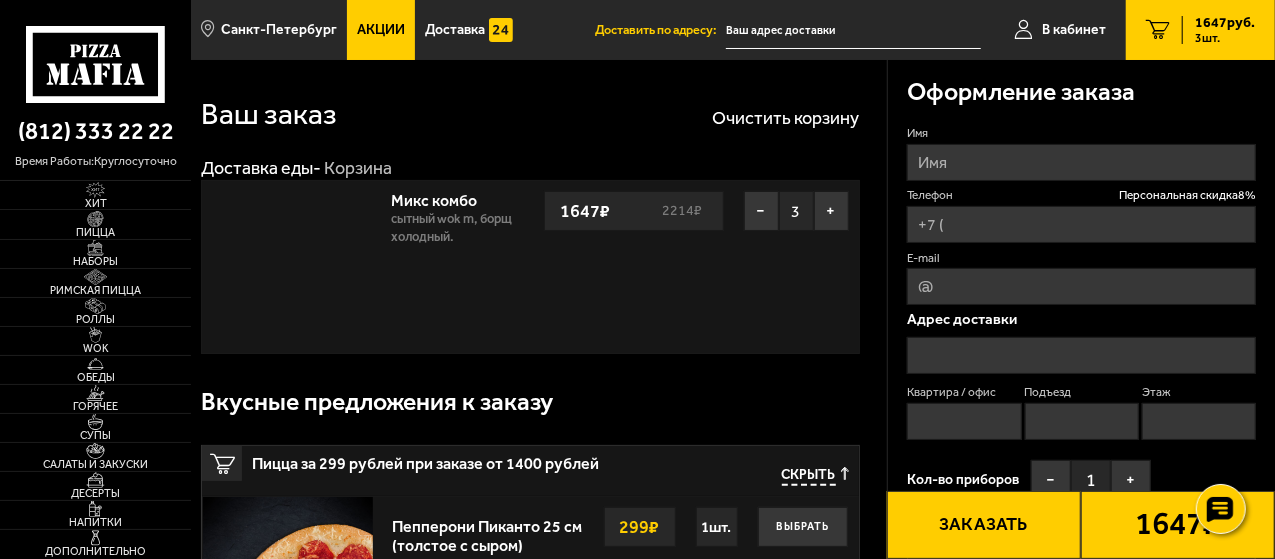 type on "+7 ([PHONE]) [PHONE]-[PHONE]" 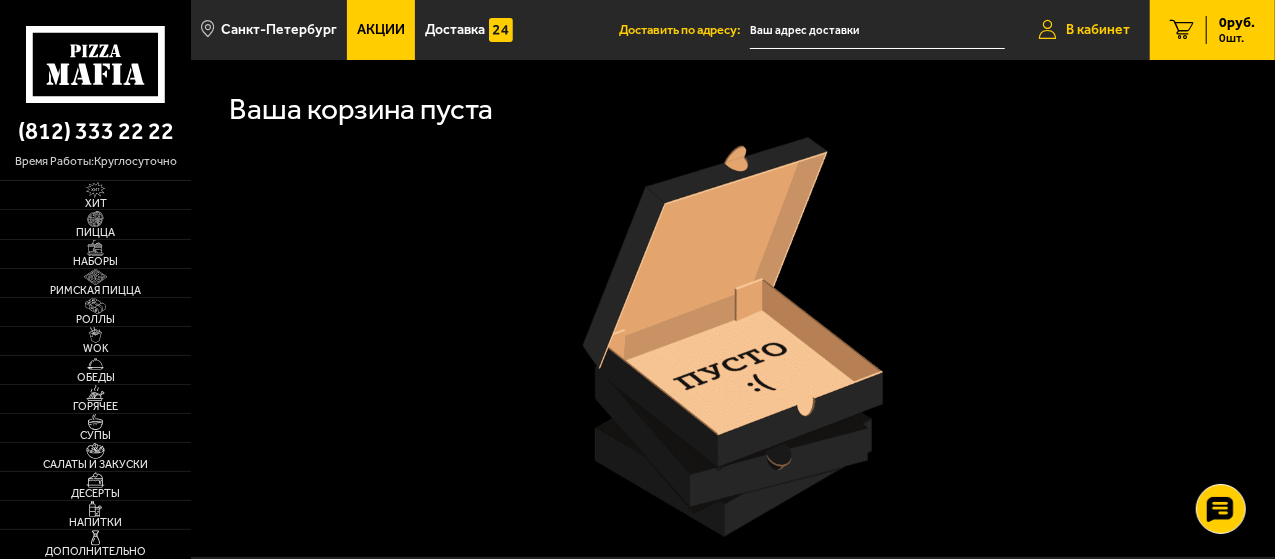 click at bounding box center [1047, 30] 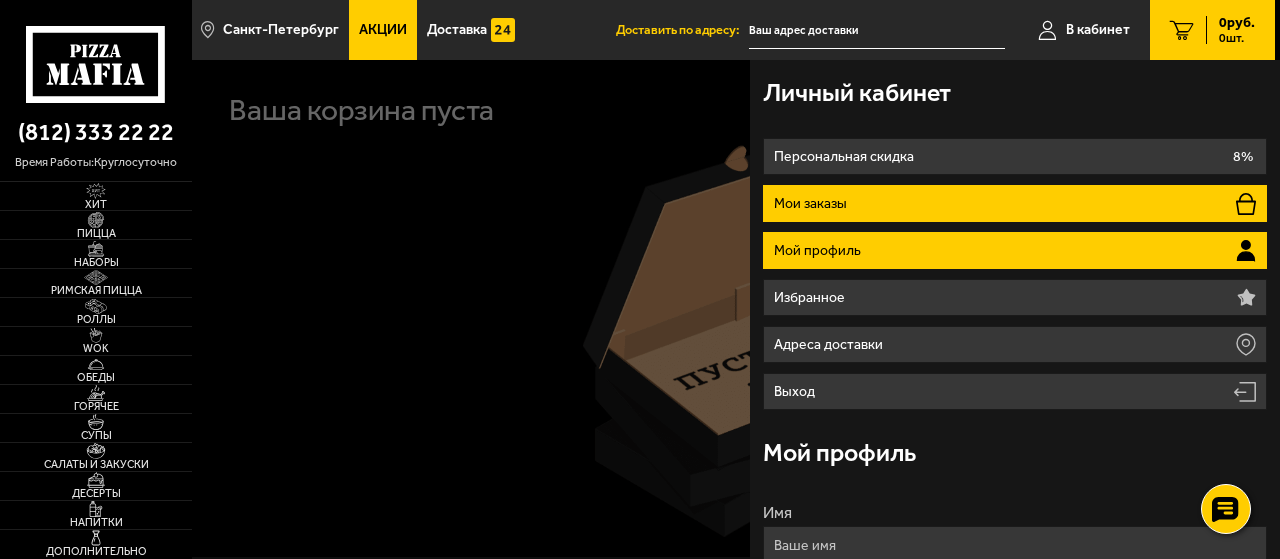 click on "Мои заказы" at bounding box center (1014, 203) 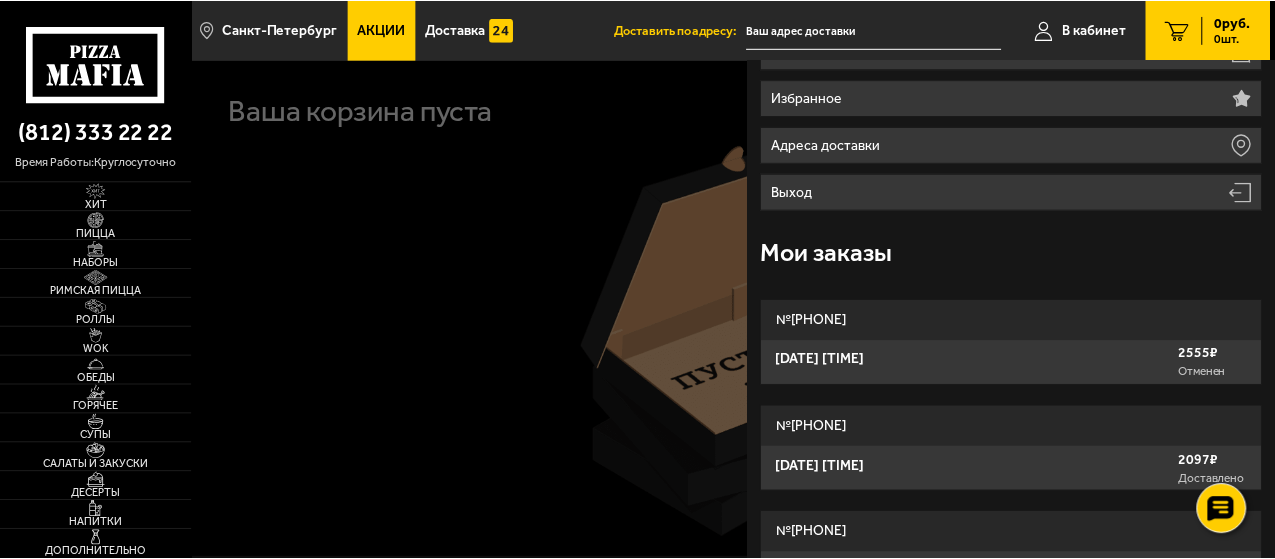 scroll, scrollTop: 256, scrollLeft: 0, axis: vertical 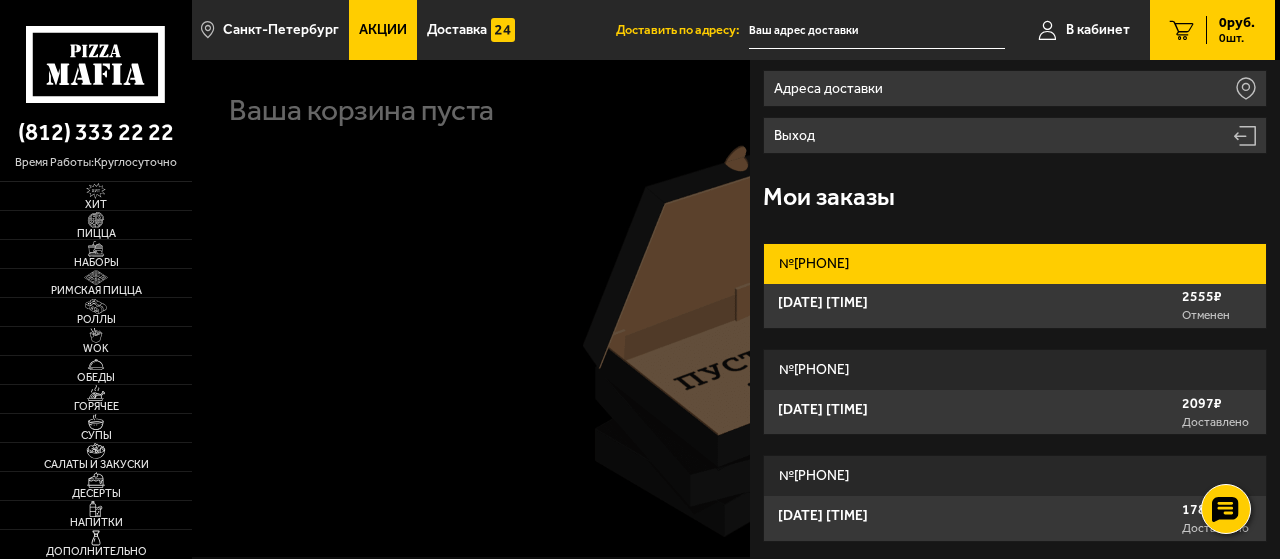 click on "№  767-083-755-486" at bounding box center (1014, 264) 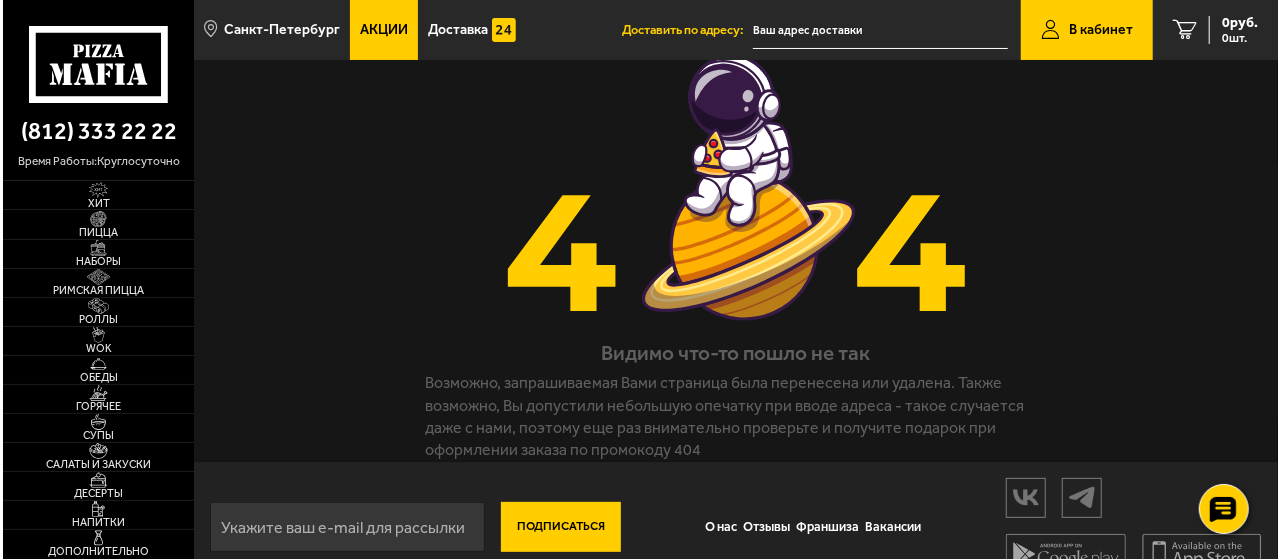 scroll, scrollTop: 0, scrollLeft: 0, axis: both 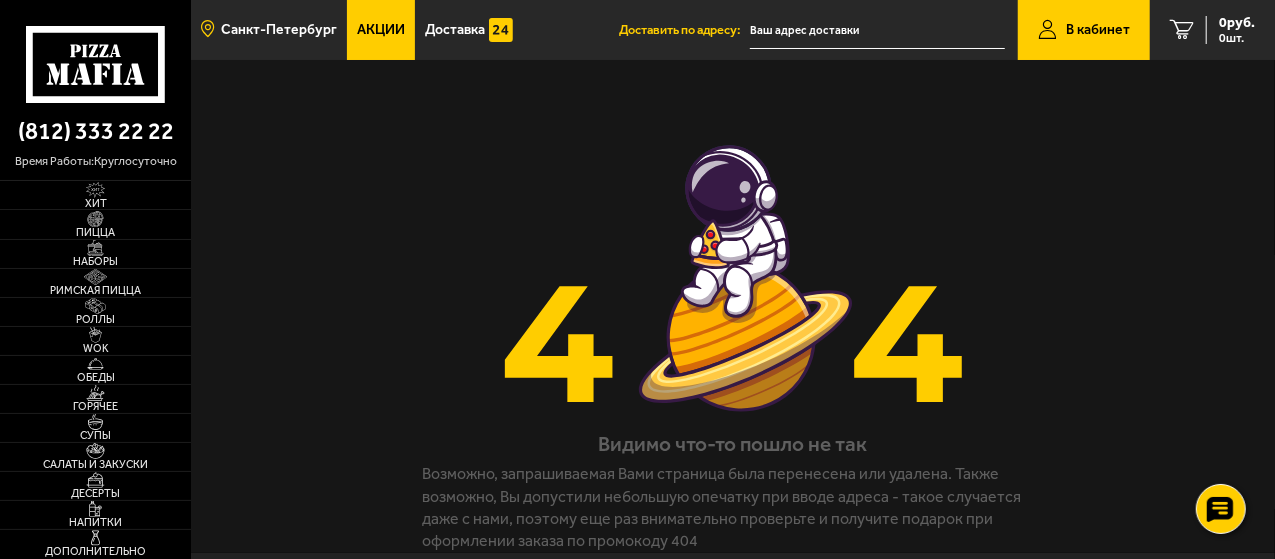 click on "Санкт-Петербург" at bounding box center [269, 30] 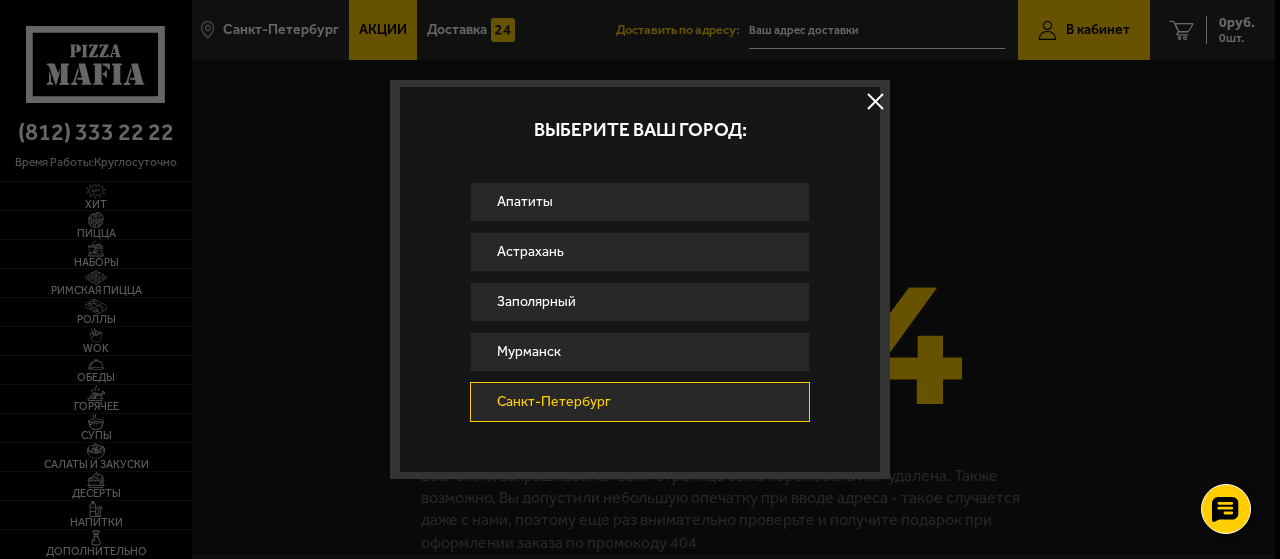 click at bounding box center [875, 101] 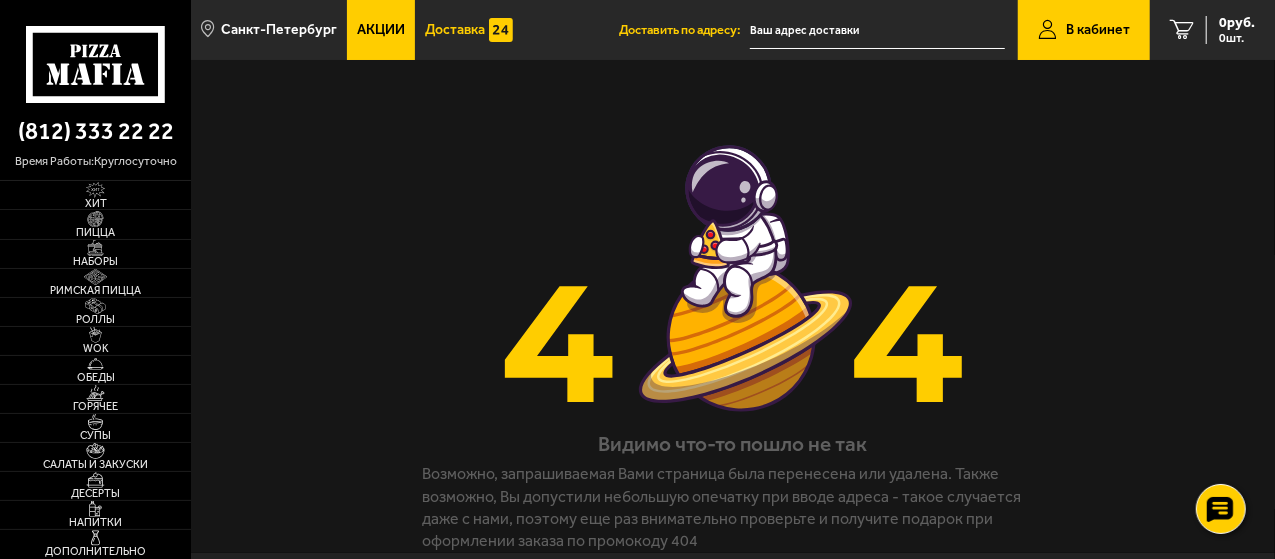 click on "Доставка" at bounding box center (455, 30) 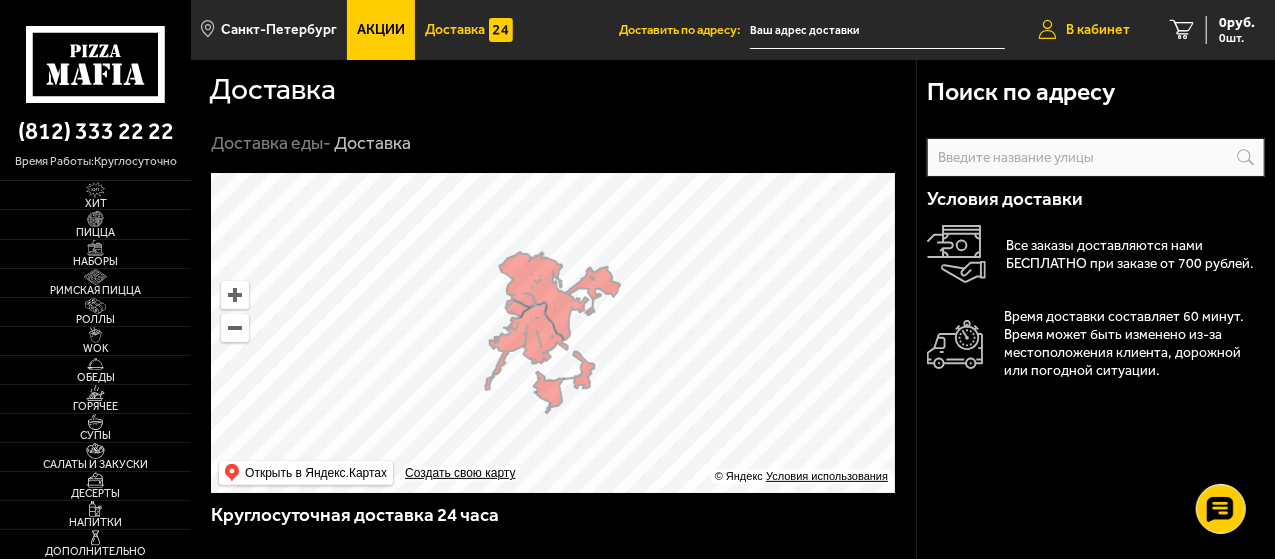 click on "В кабинет" at bounding box center (1098, 30) 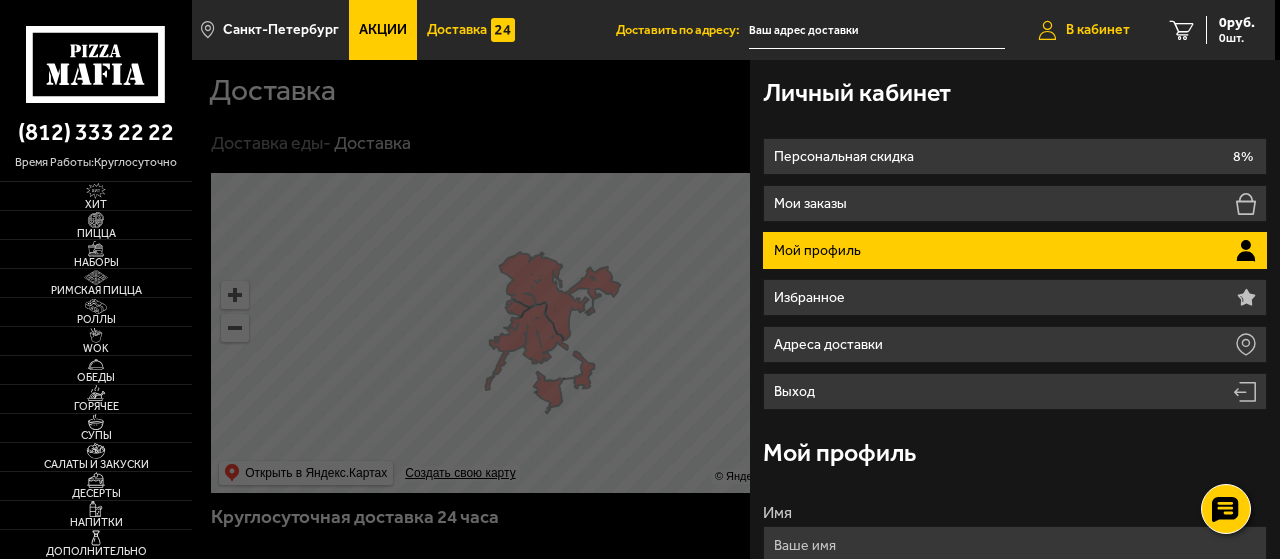 click on "В кабинет" at bounding box center [1098, 30] 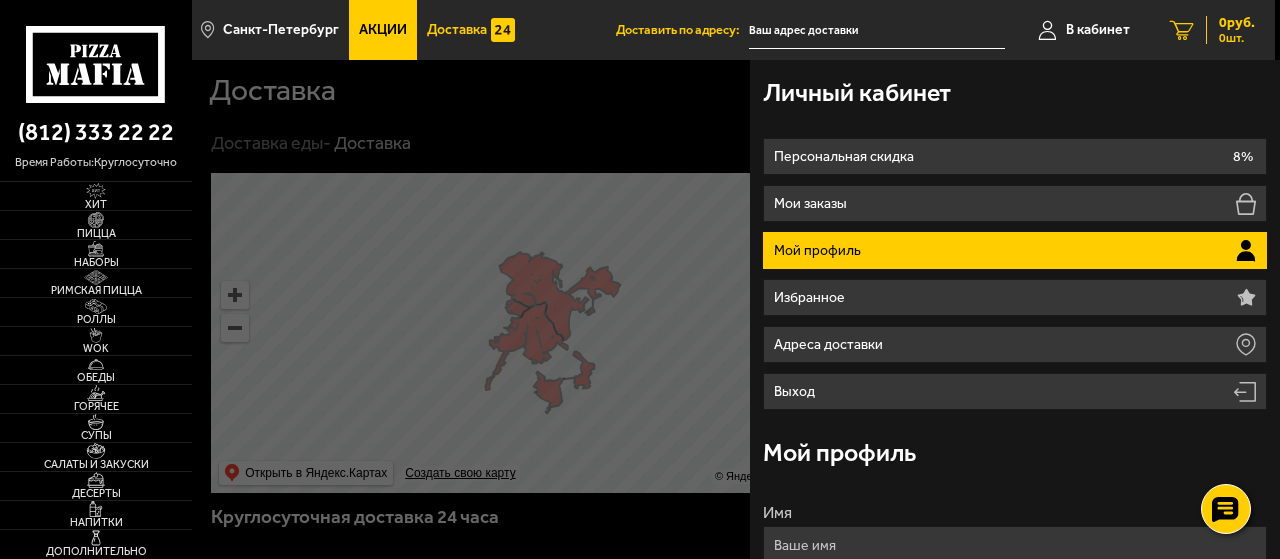 click at bounding box center [1182, 30] 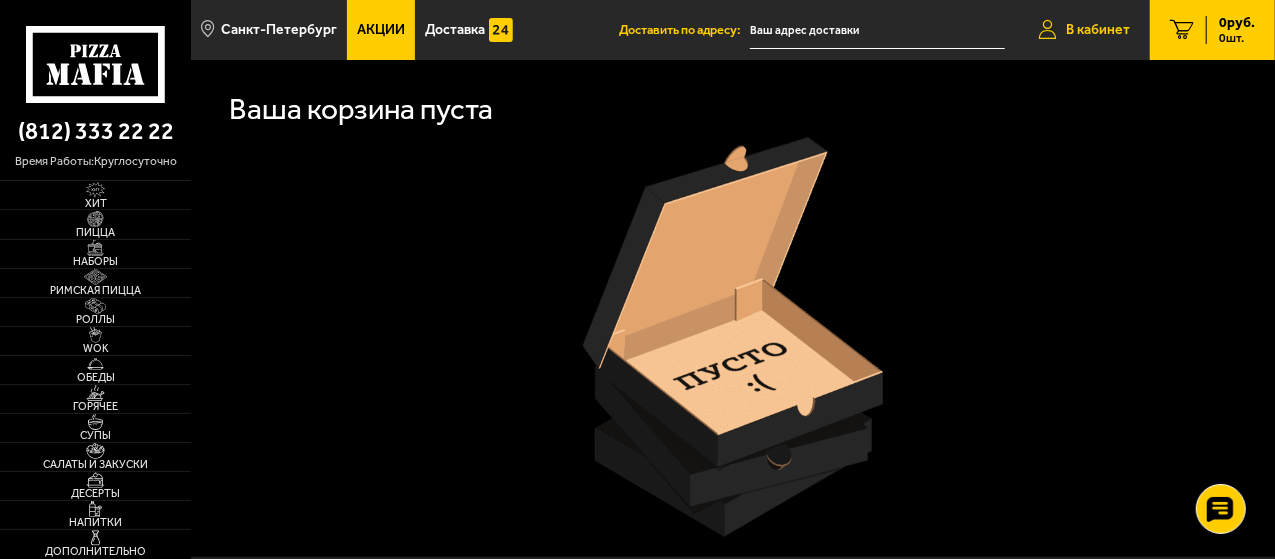click on "В кабинет" at bounding box center [1084, 30] 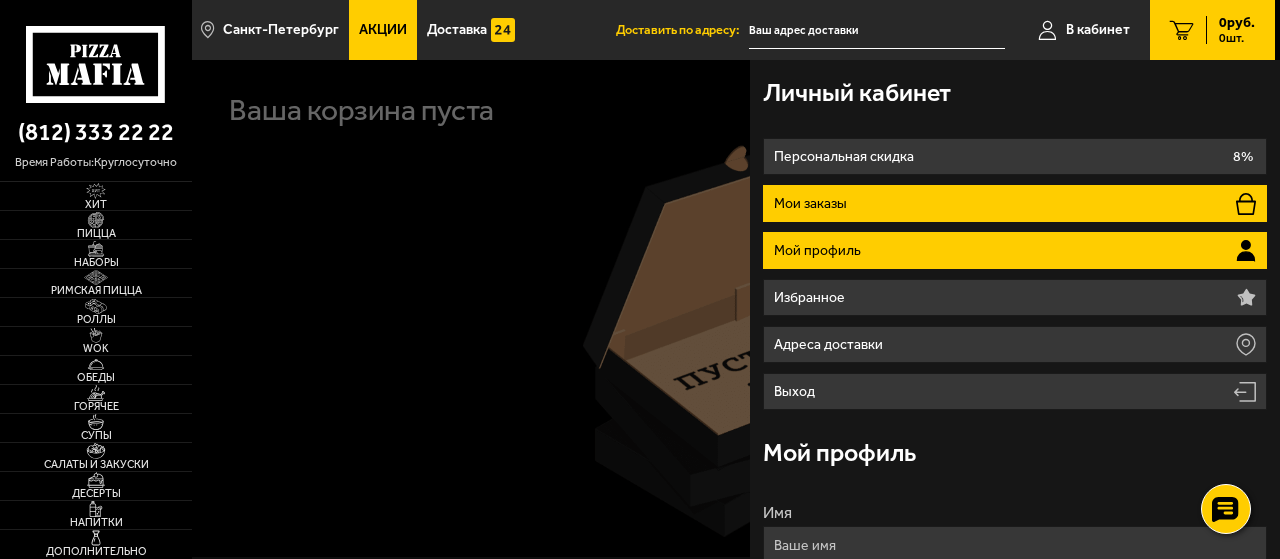 click on "Мои заказы" at bounding box center (1014, 203) 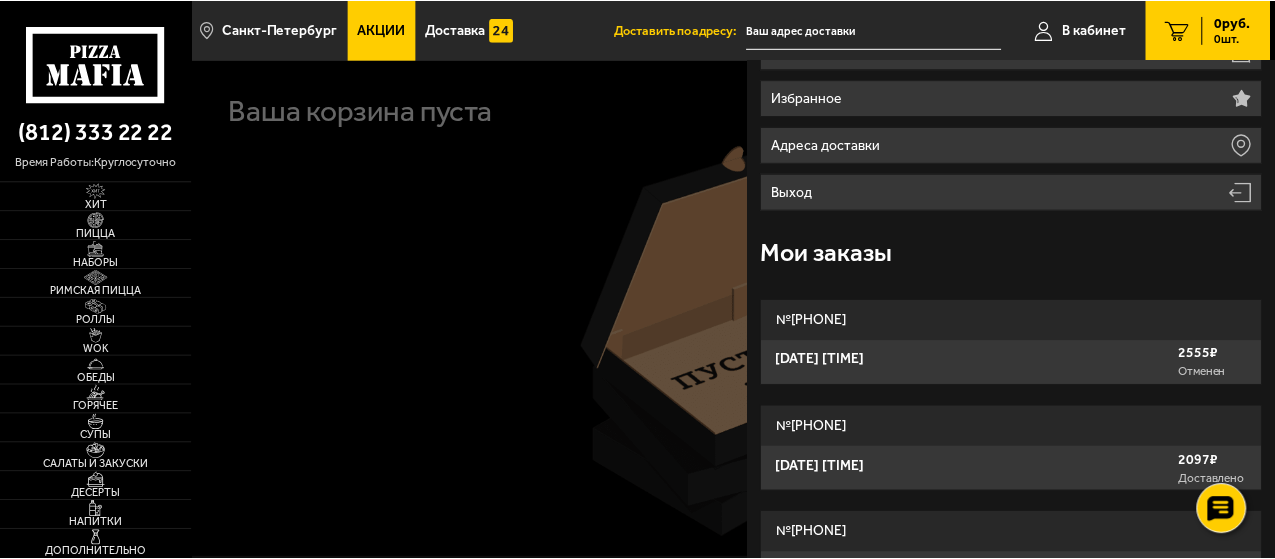 scroll, scrollTop: 256, scrollLeft: 0, axis: vertical 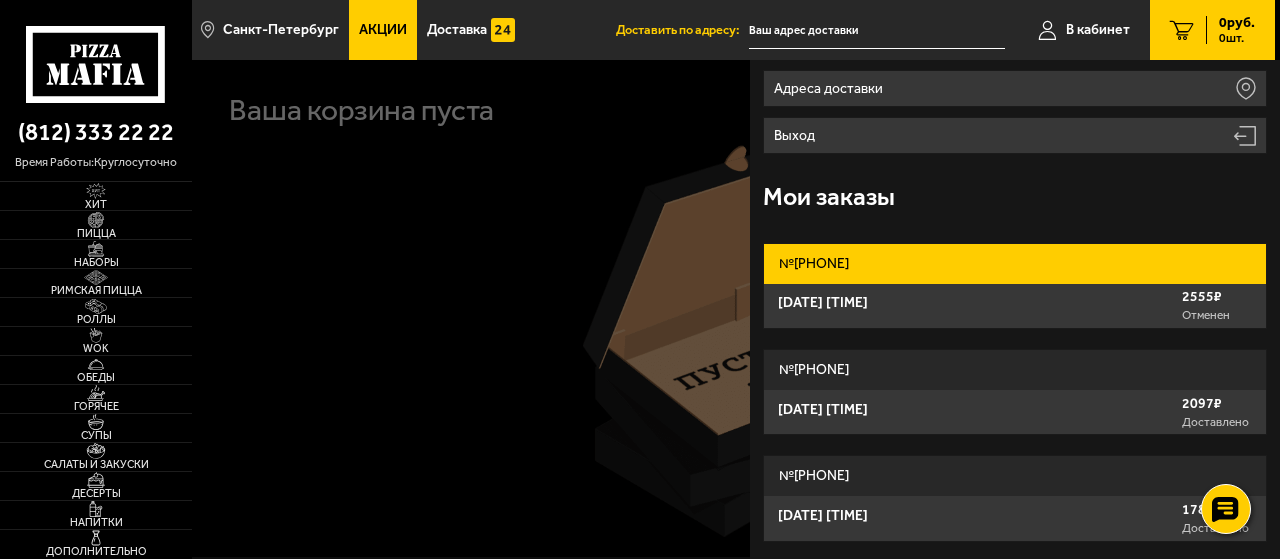 click on "2555  ₽" at bounding box center (1217, 297) 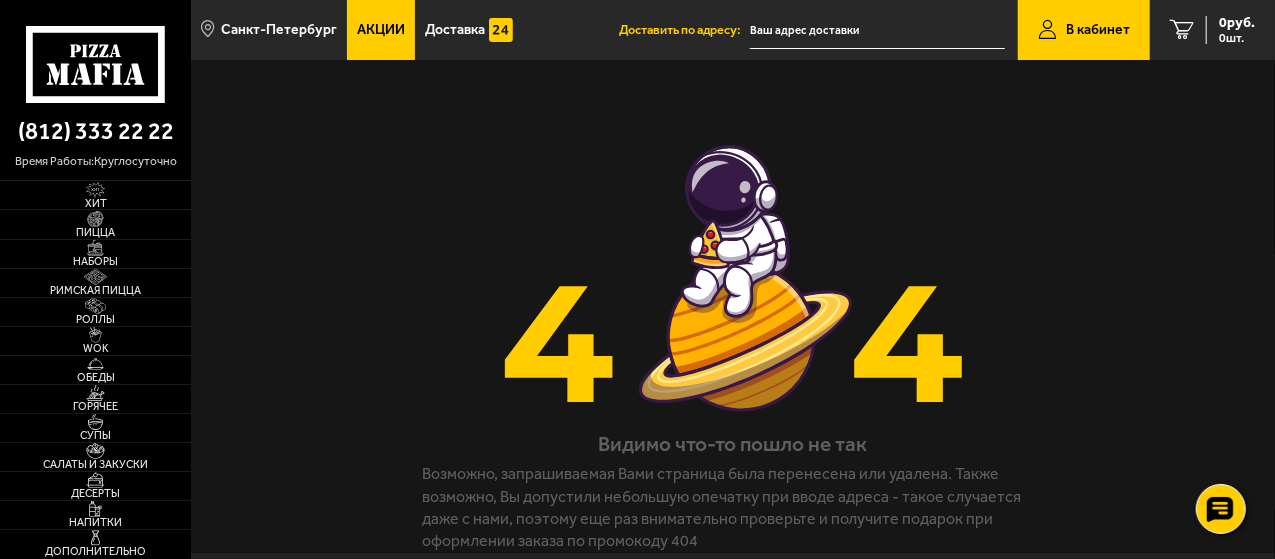click on "В кабинет" at bounding box center (1098, 30) 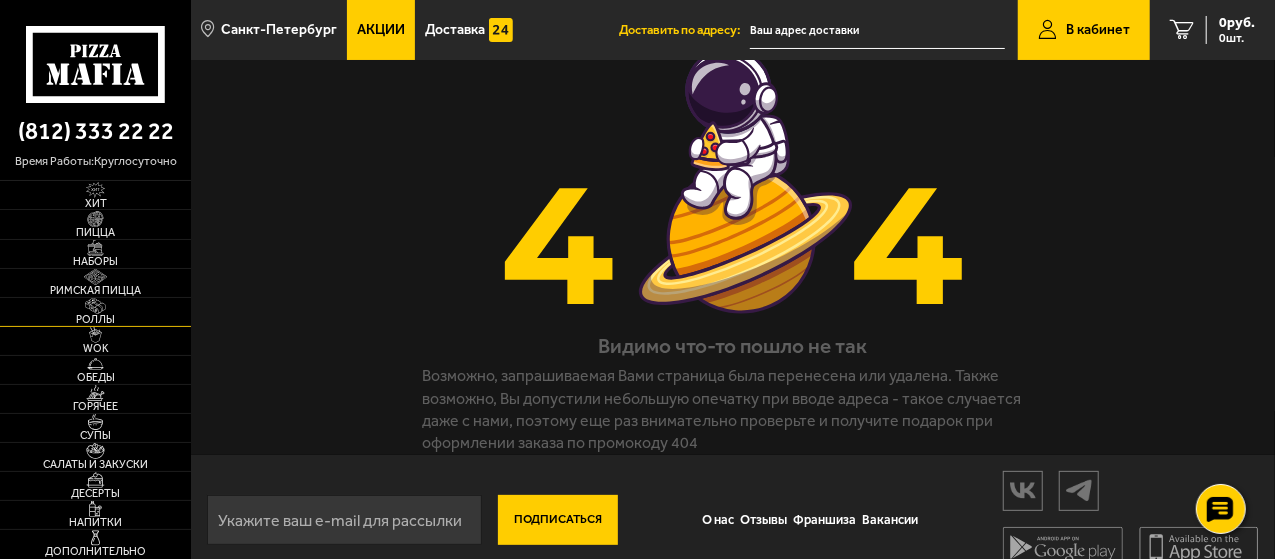 scroll, scrollTop: 141, scrollLeft: 0, axis: vertical 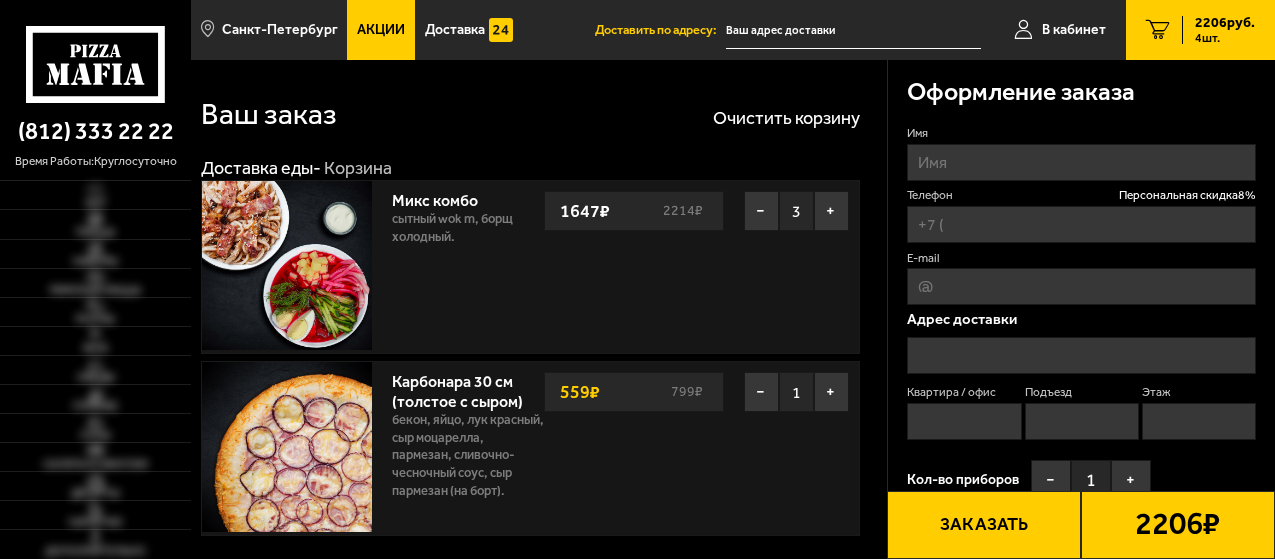 type on "+7 ([PHONE]) [PHONE]-[PHONE]" 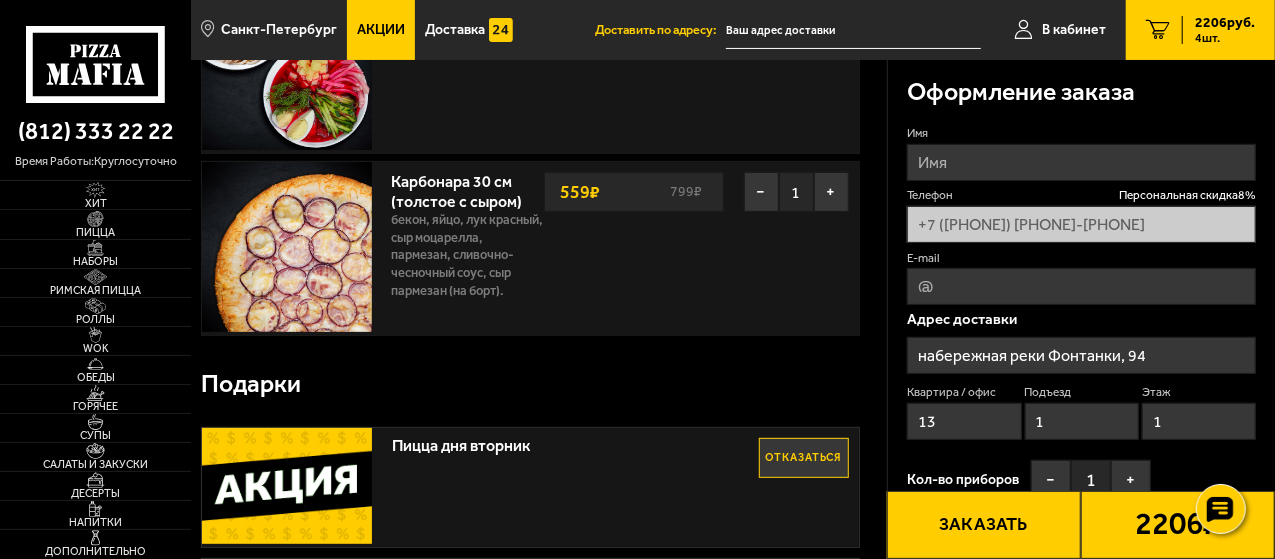 scroll, scrollTop: 400, scrollLeft: 0, axis: vertical 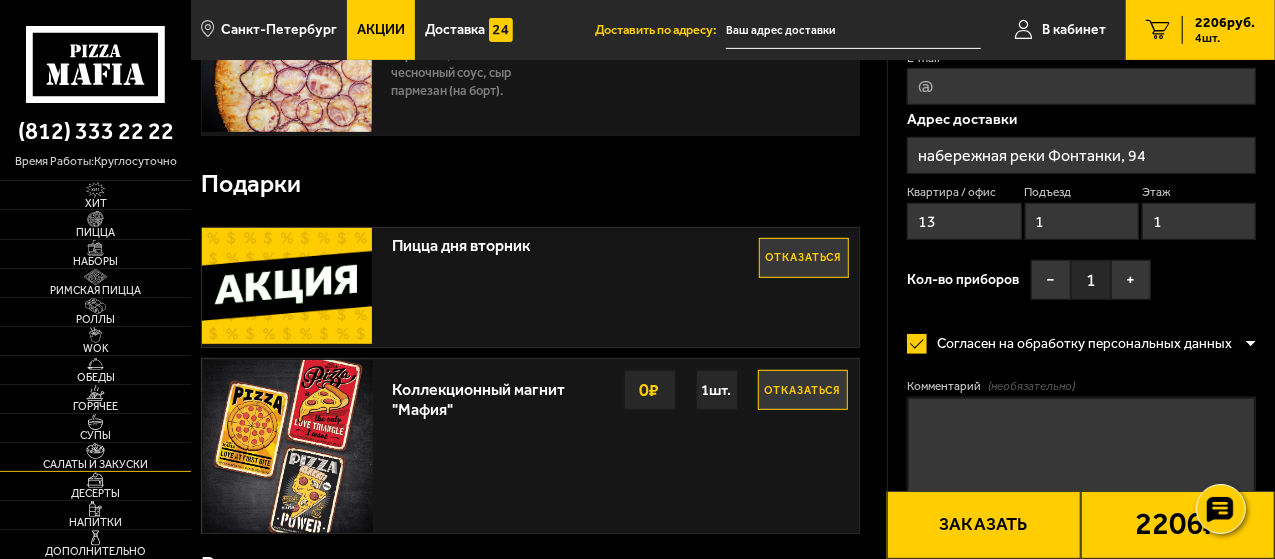 click at bounding box center [95, 451] 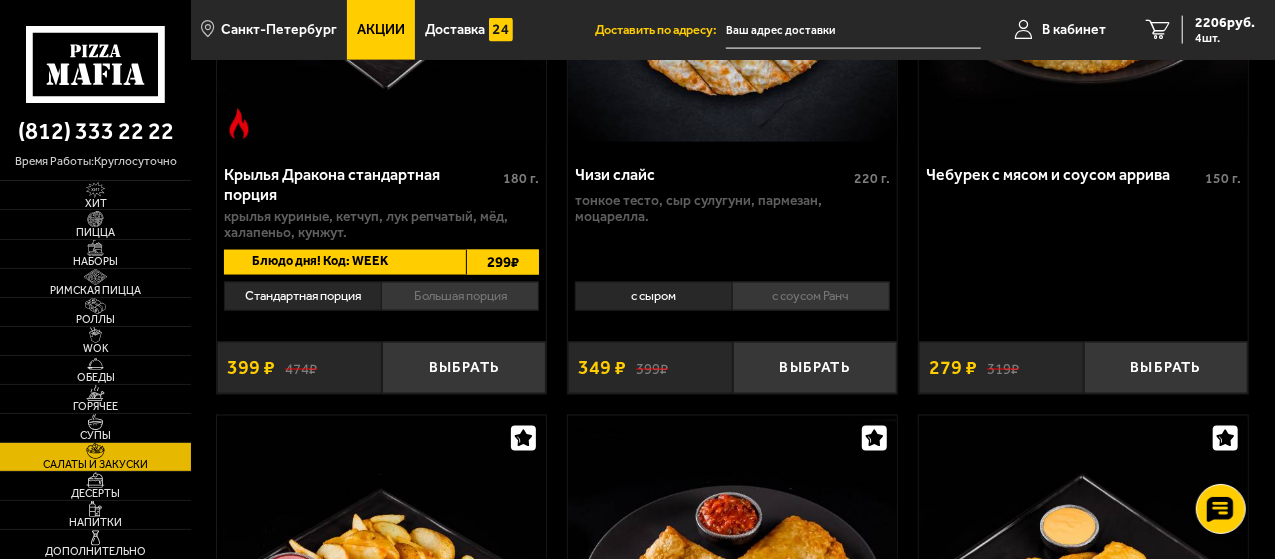 scroll, scrollTop: 1394, scrollLeft: 0, axis: vertical 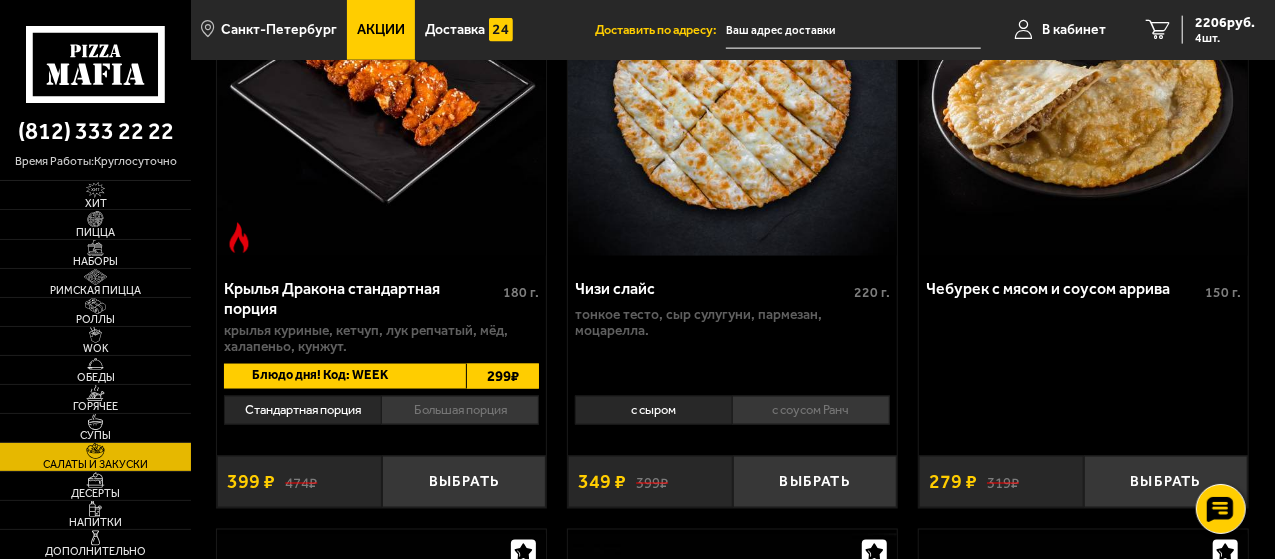 click at bounding box center (732, 92) 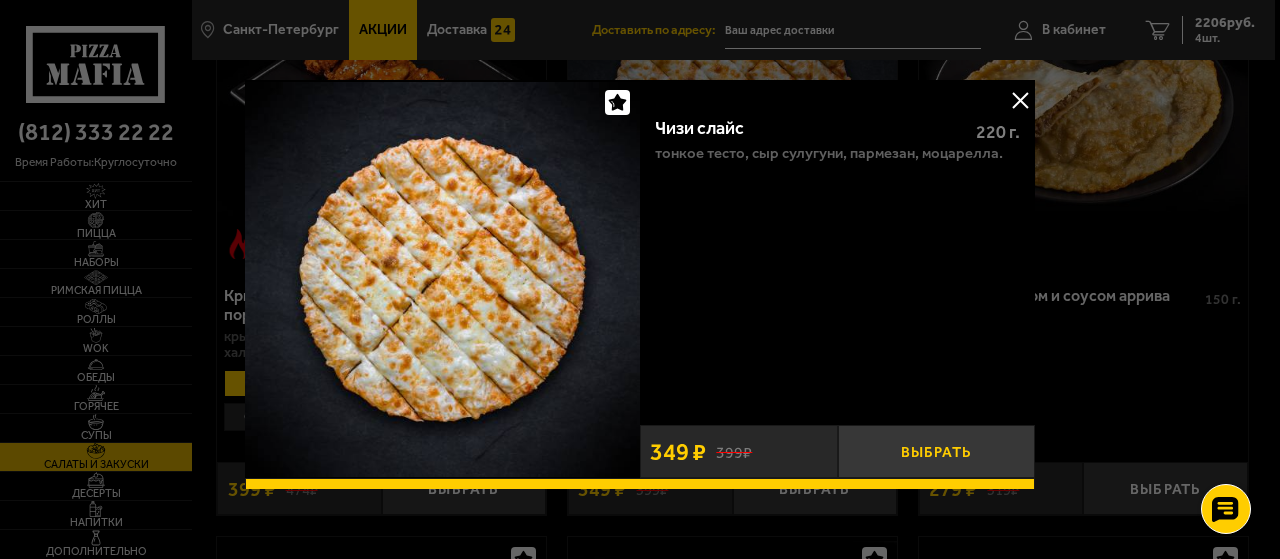 click on "Выбрать" at bounding box center (937, 451) 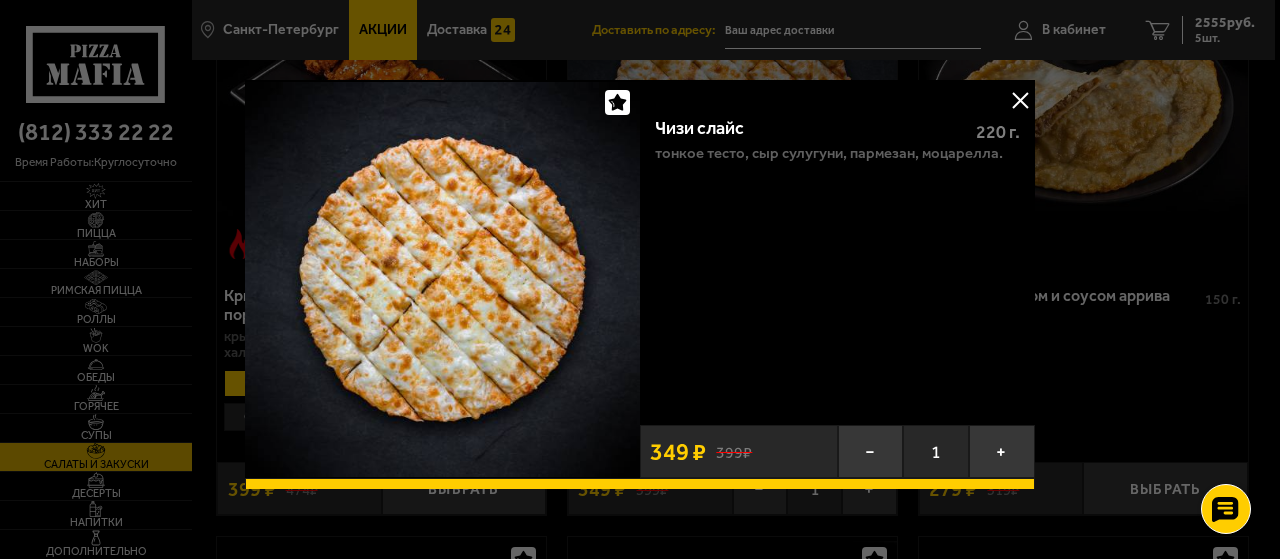 click at bounding box center [1020, 100] 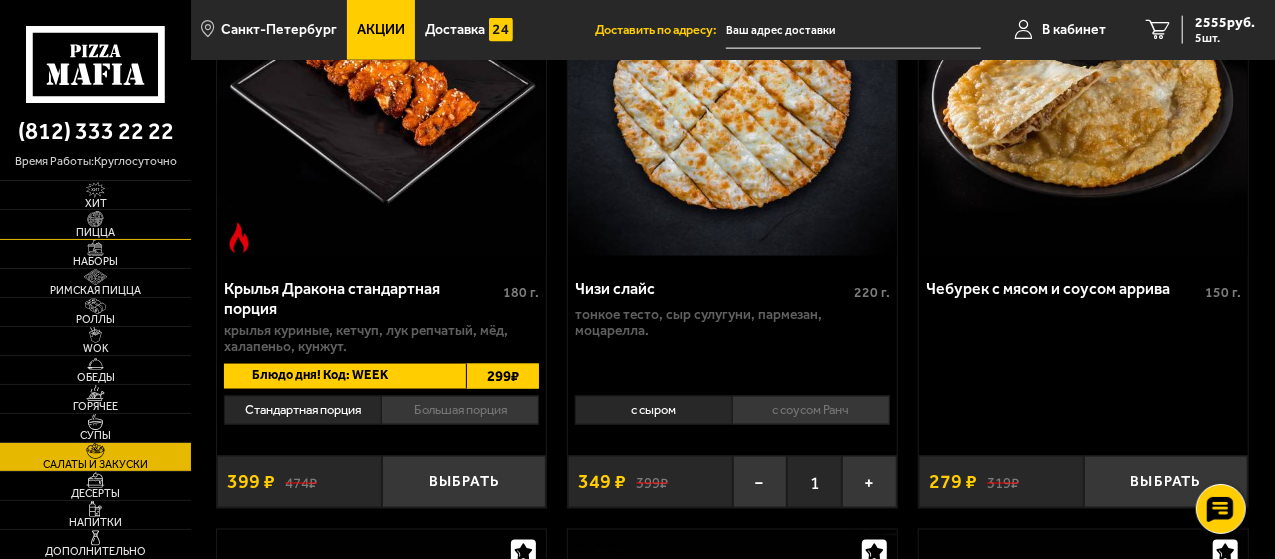 click on "Пицца" at bounding box center (95, 232) 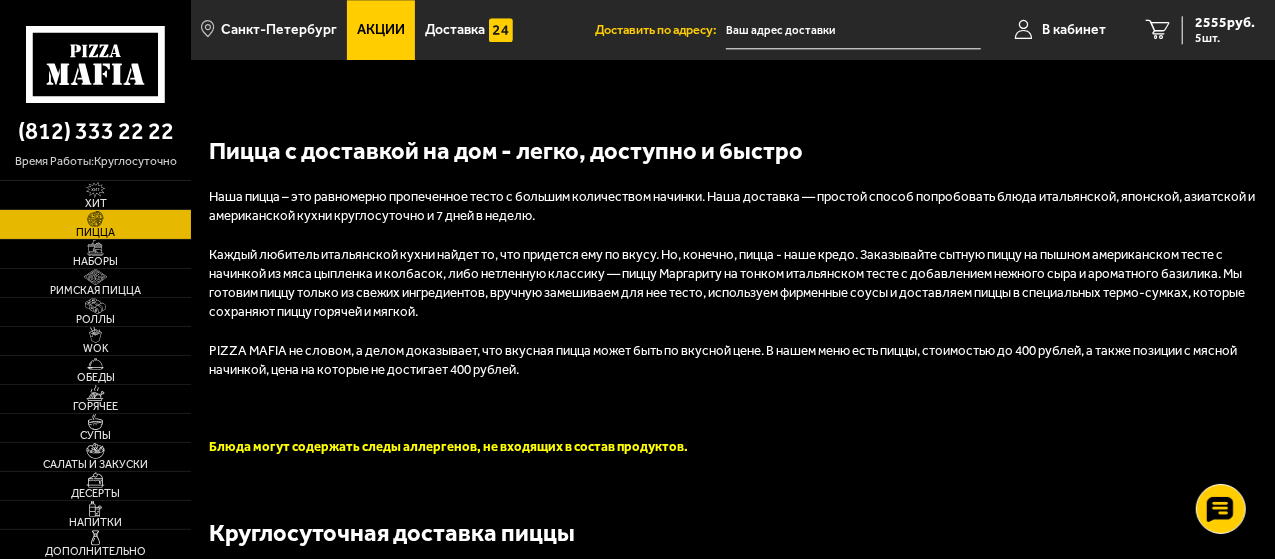 scroll, scrollTop: 6100, scrollLeft: 0, axis: vertical 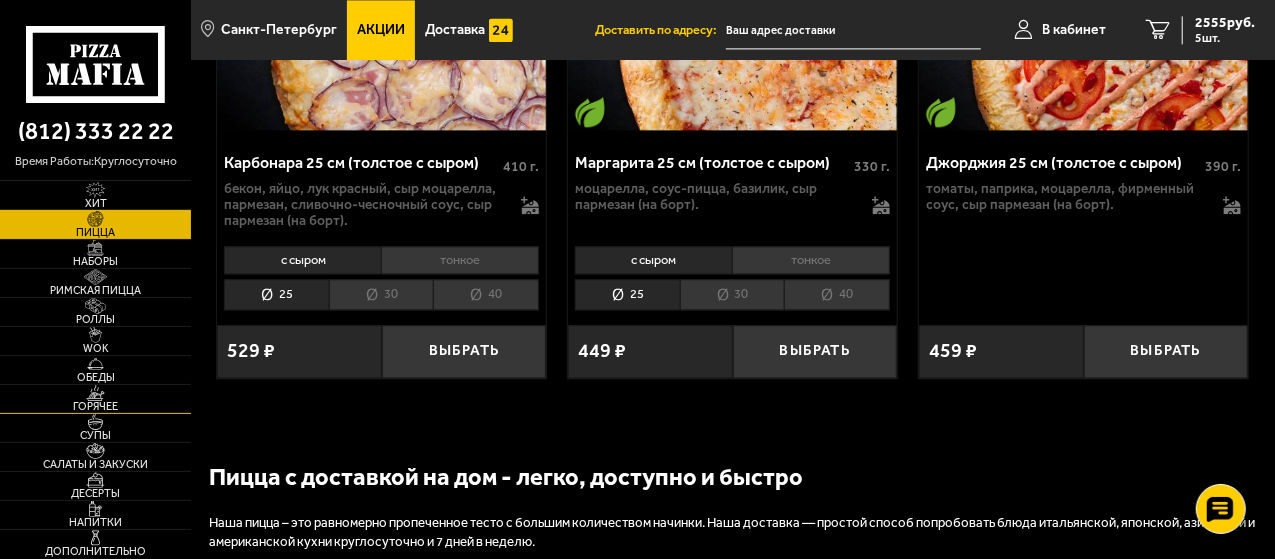 click at bounding box center [95, 393] 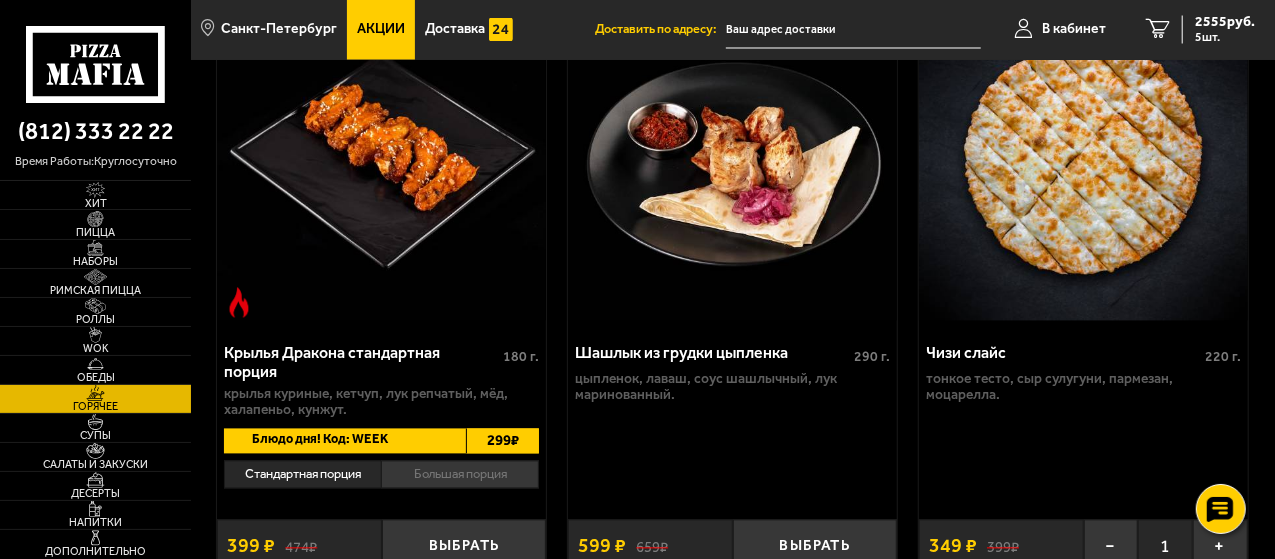 scroll, scrollTop: 1700, scrollLeft: 0, axis: vertical 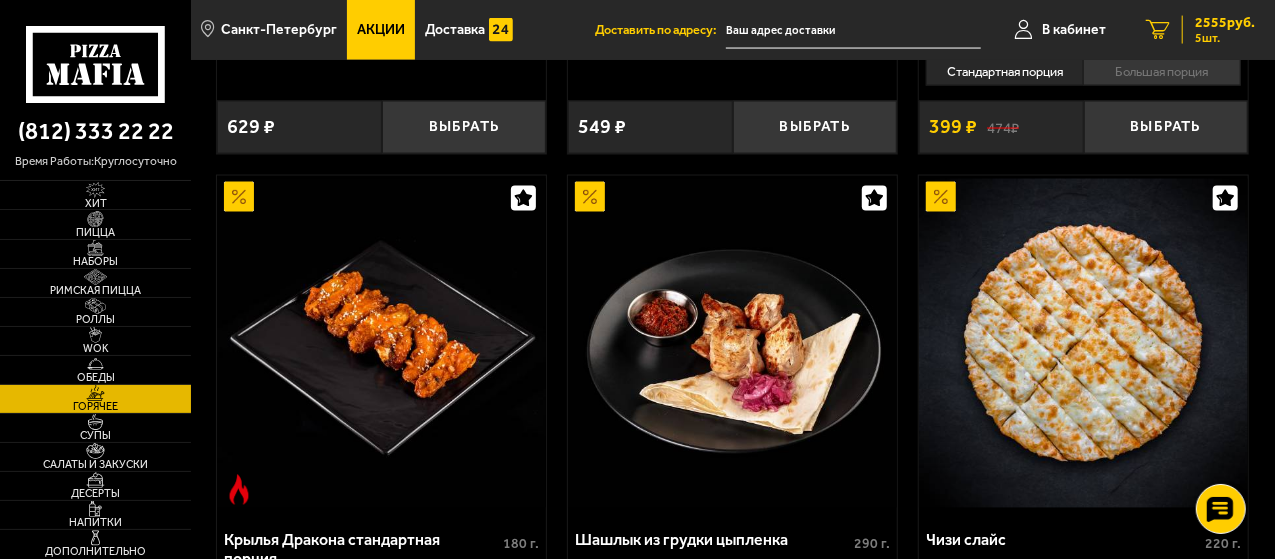 click on "2555  руб." at bounding box center [1225, 23] 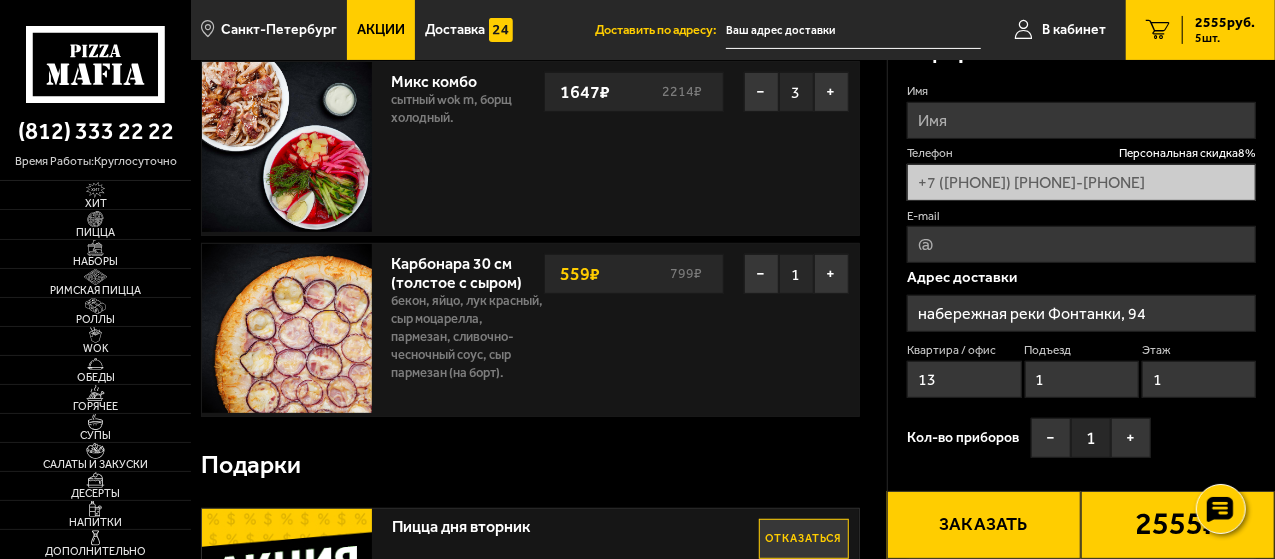scroll, scrollTop: 0, scrollLeft: 0, axis: both 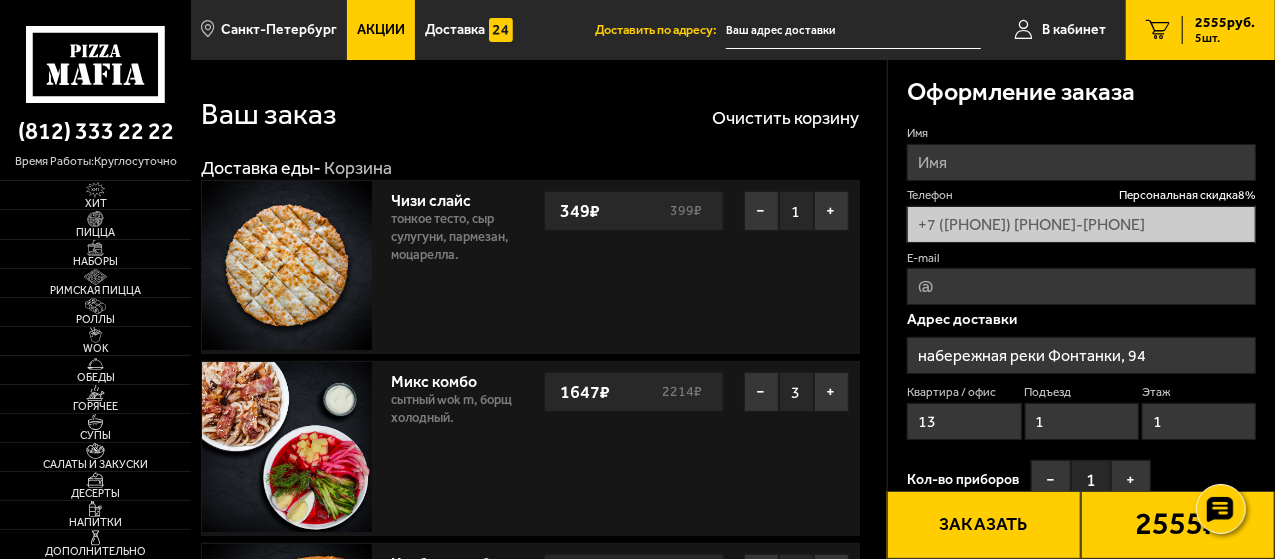 click on "Имя" at bounding box center [1081, 162] 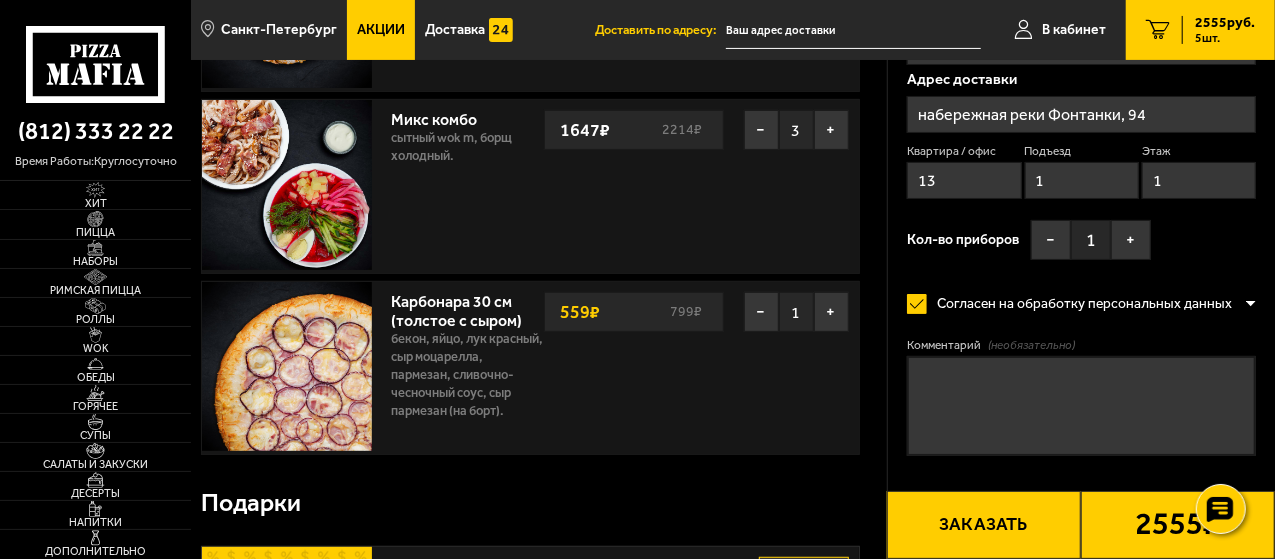 scroll, scrollTop: 300, scrollLeft: 0, axis: vertical 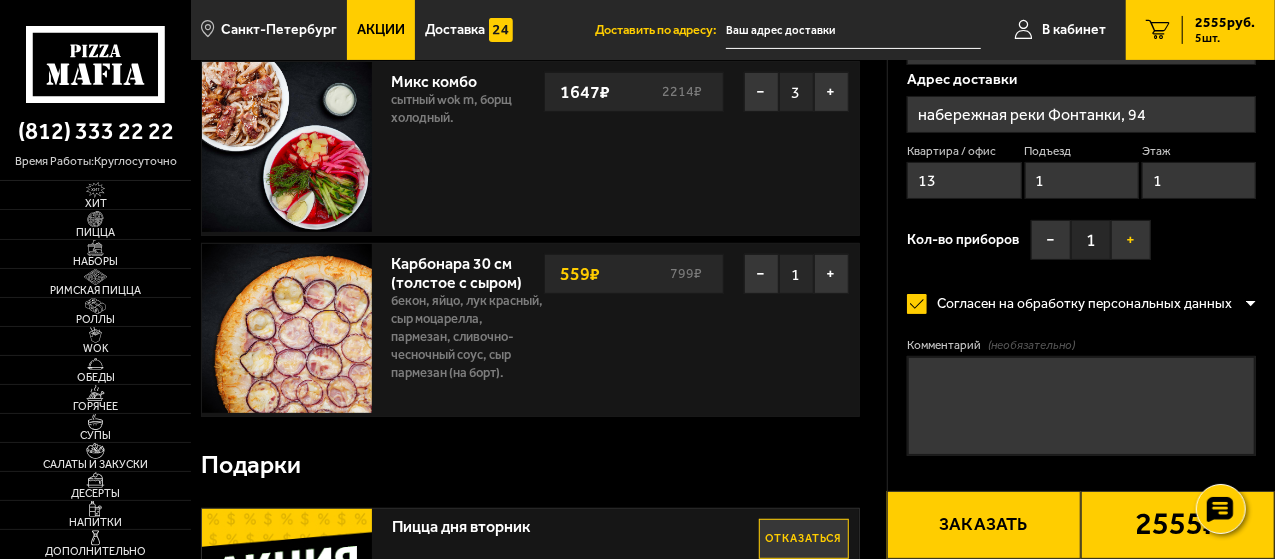 type on "Александра" 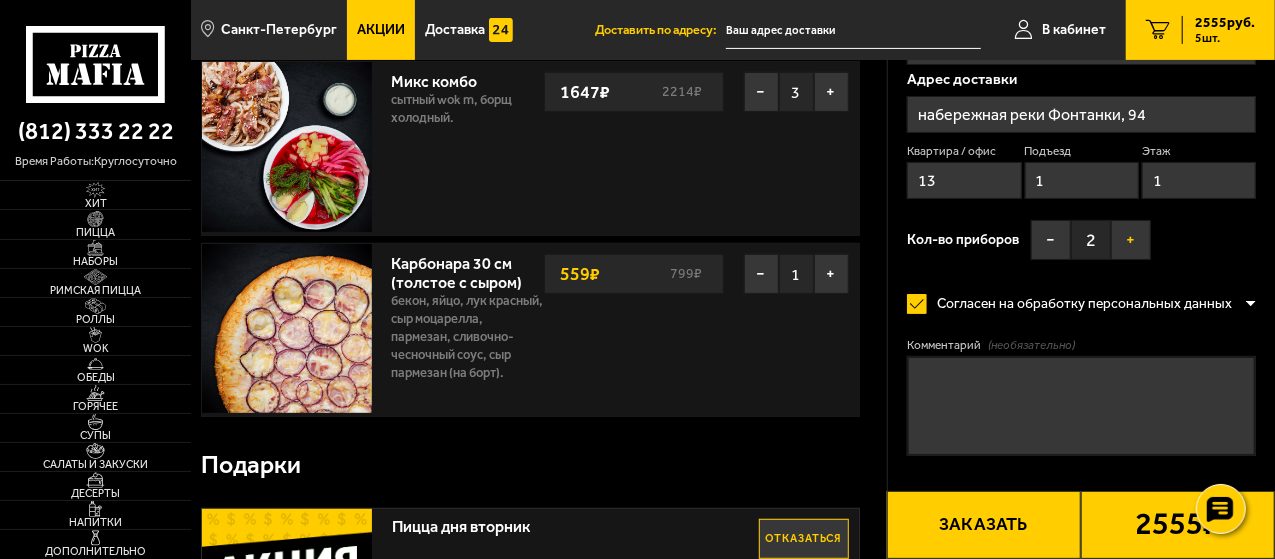 click on "+" at bounding box center (1131, 240) 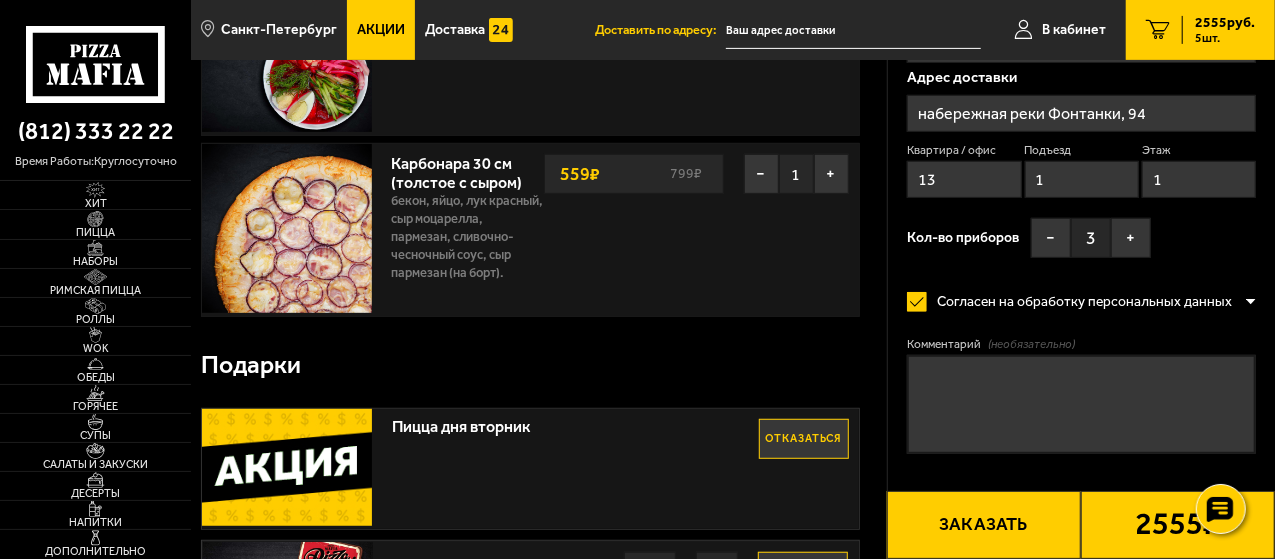scroll, scrollTop: 200, scrollLeft: 0, axis: vertical 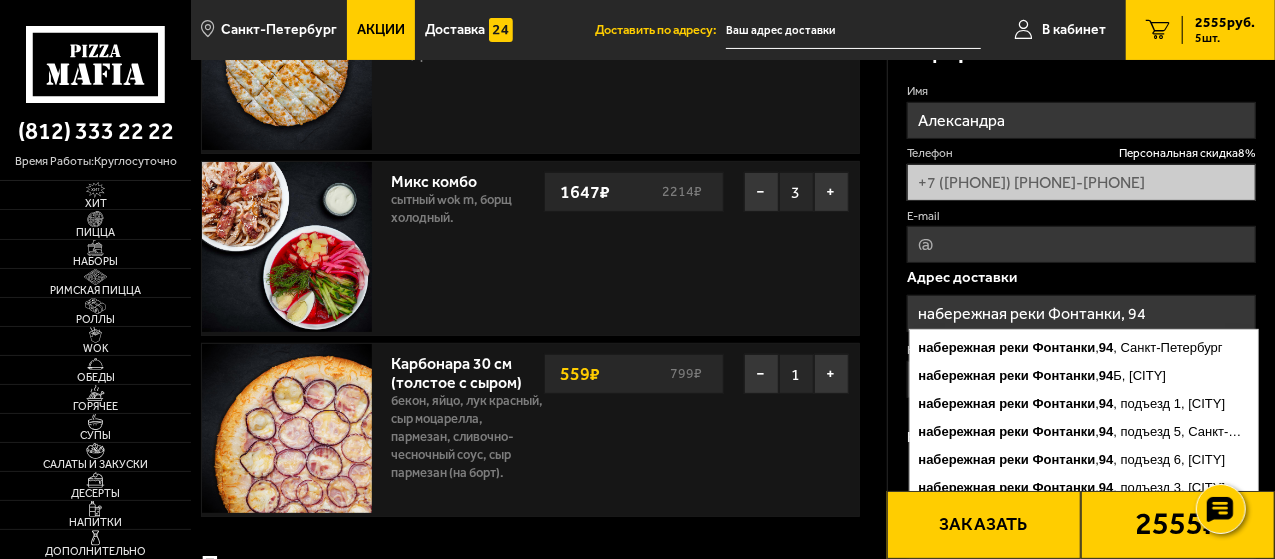 click on "набережная реки Фонтанки, 94" at bounding box center [1081, 313] 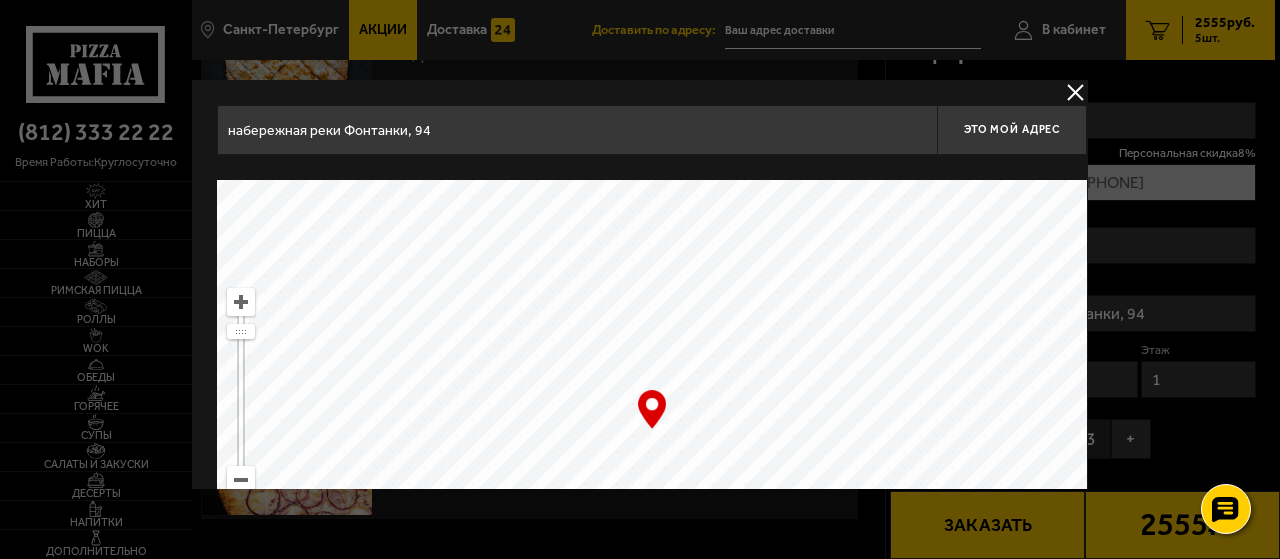 click at bounding box center (1075, 92) 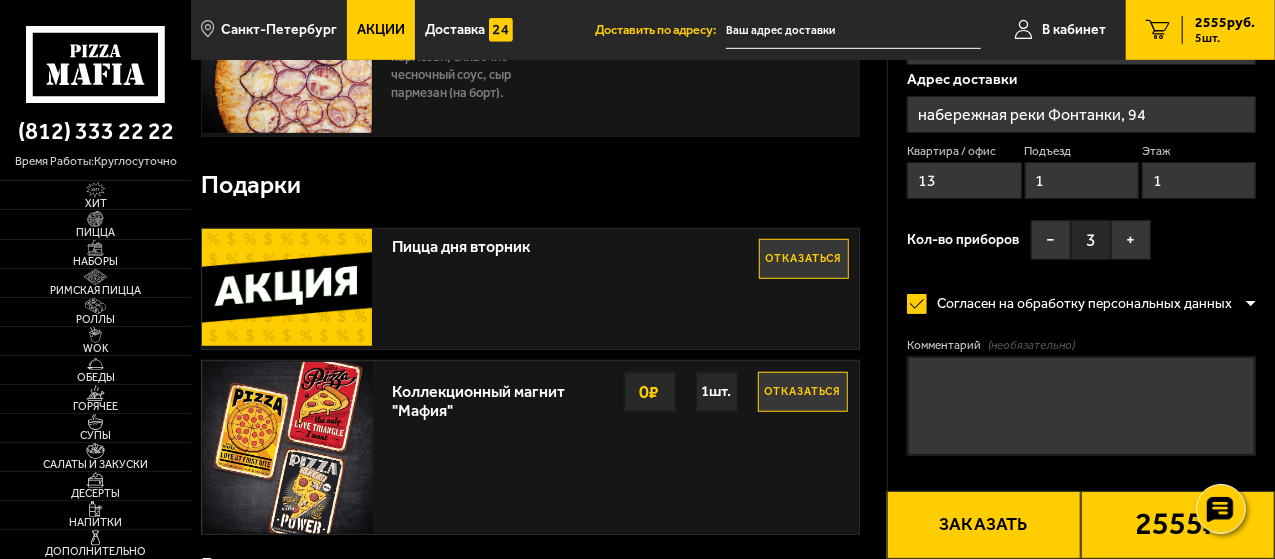scroll, scrollTop: 600, scrollLeft: 0, axis: vertical 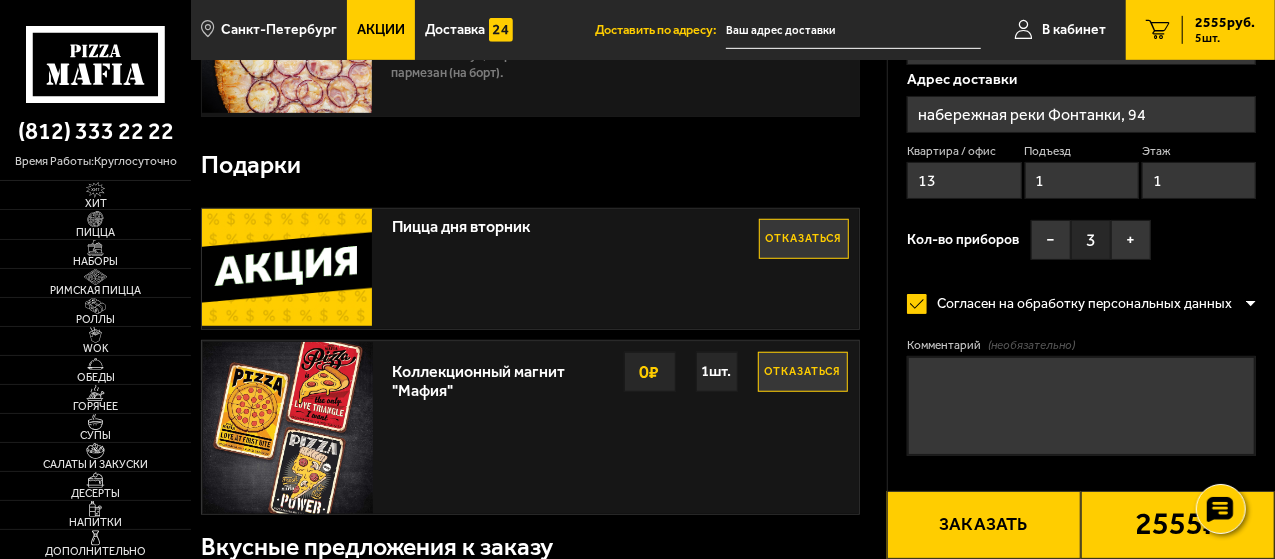 click on "Комментарий   (необязательно)" at bounding box center (1081, 406) 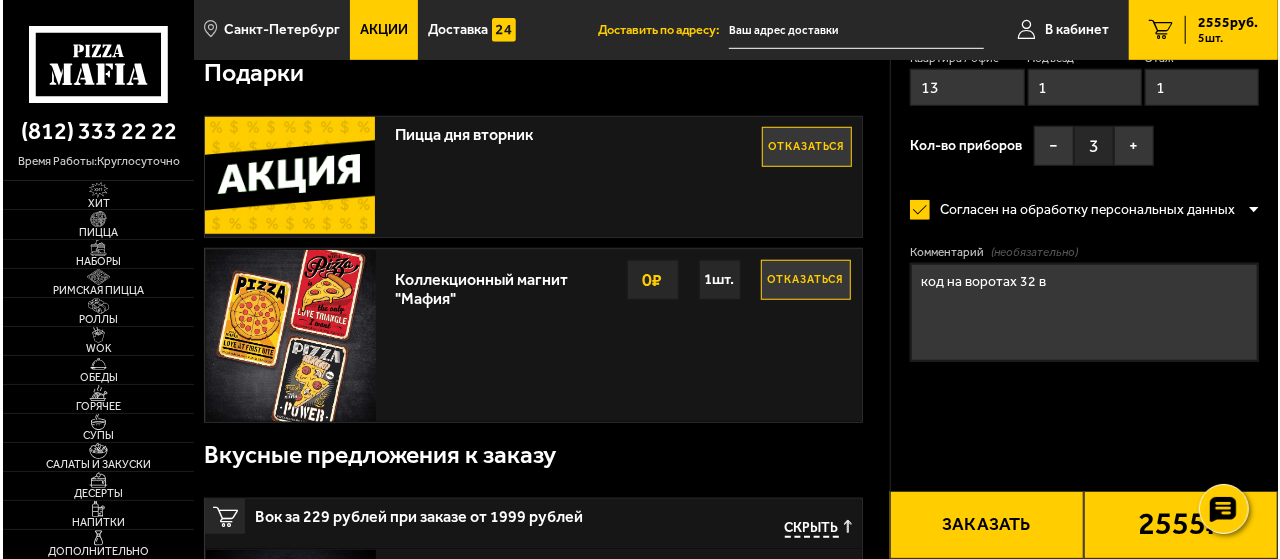 scroll, scrollTop: 700, scrollLeft: 0, axis: vertical 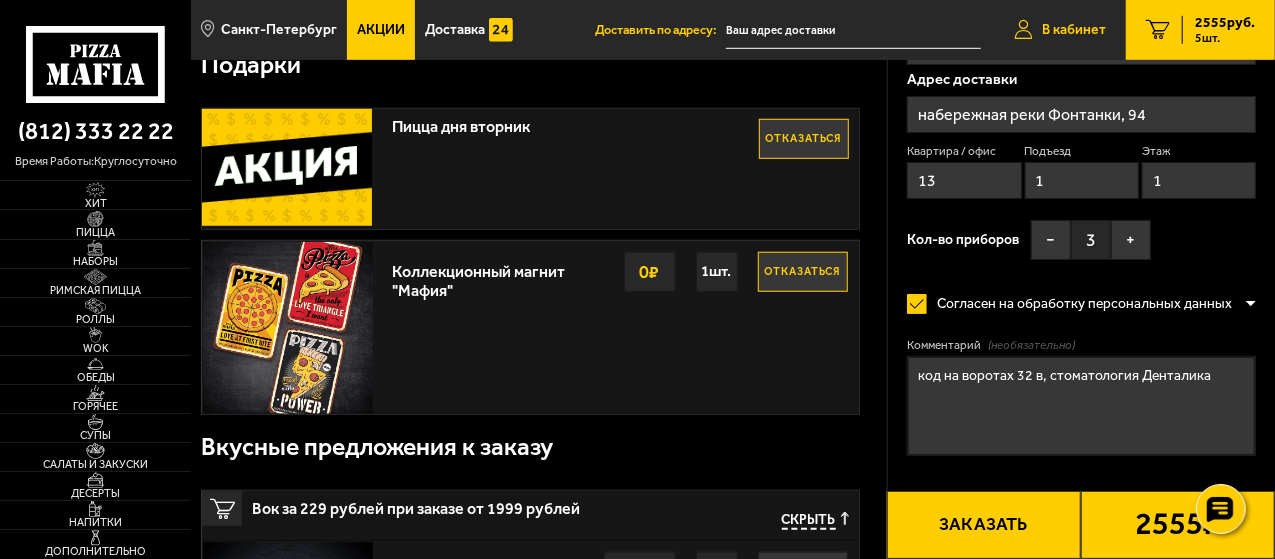 type on "код на воротах 32 в, стоматология Денталика" 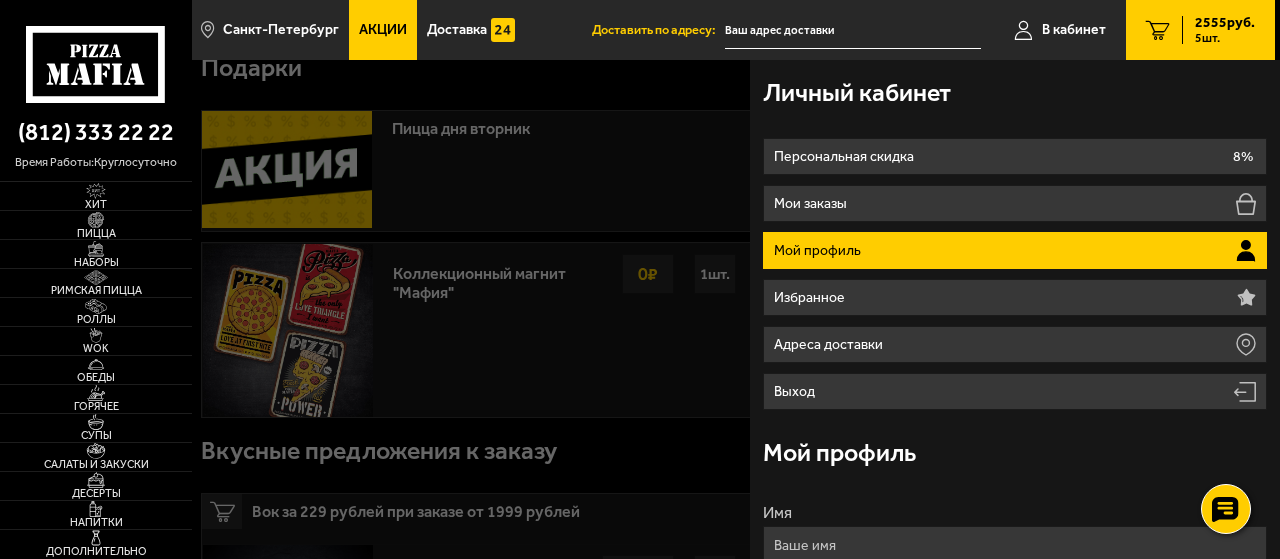 click on "Мой профиль" at bounding box center (1014, 250) 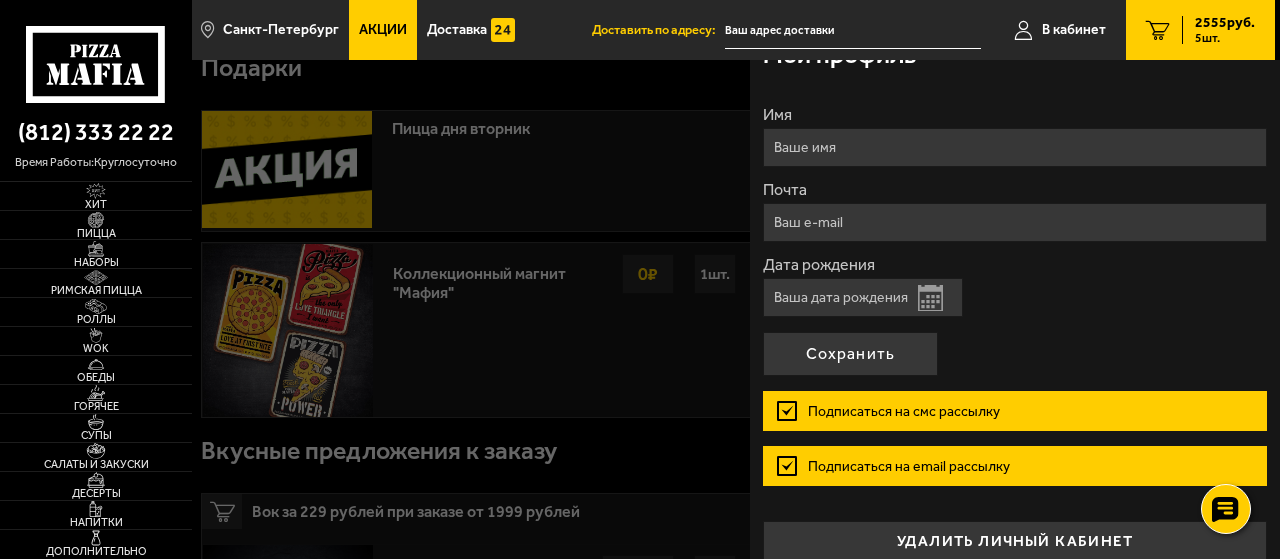 scroll, scrollTop: 400, scrollLeft: 0, axis: vertical 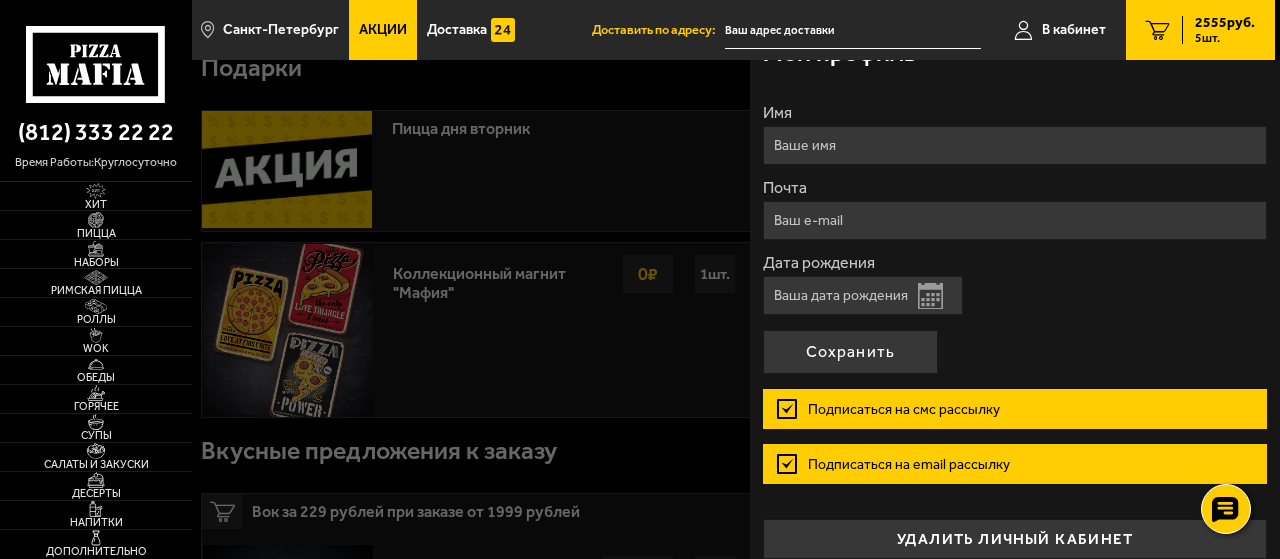 click on "Имя" at bounding box center (1014, 145) 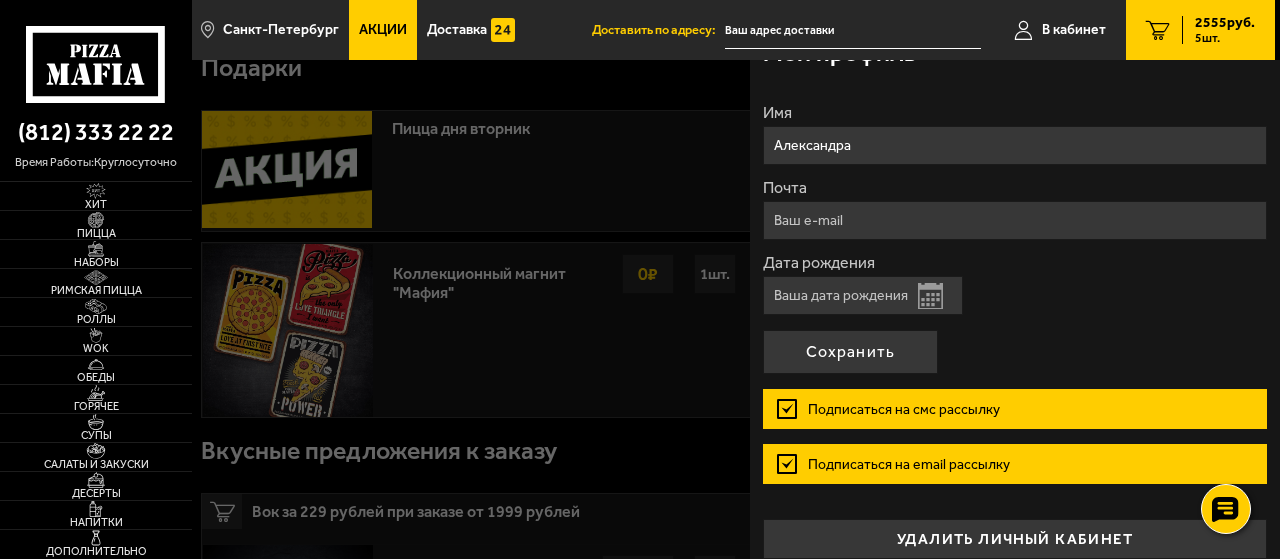 type on "Александра" 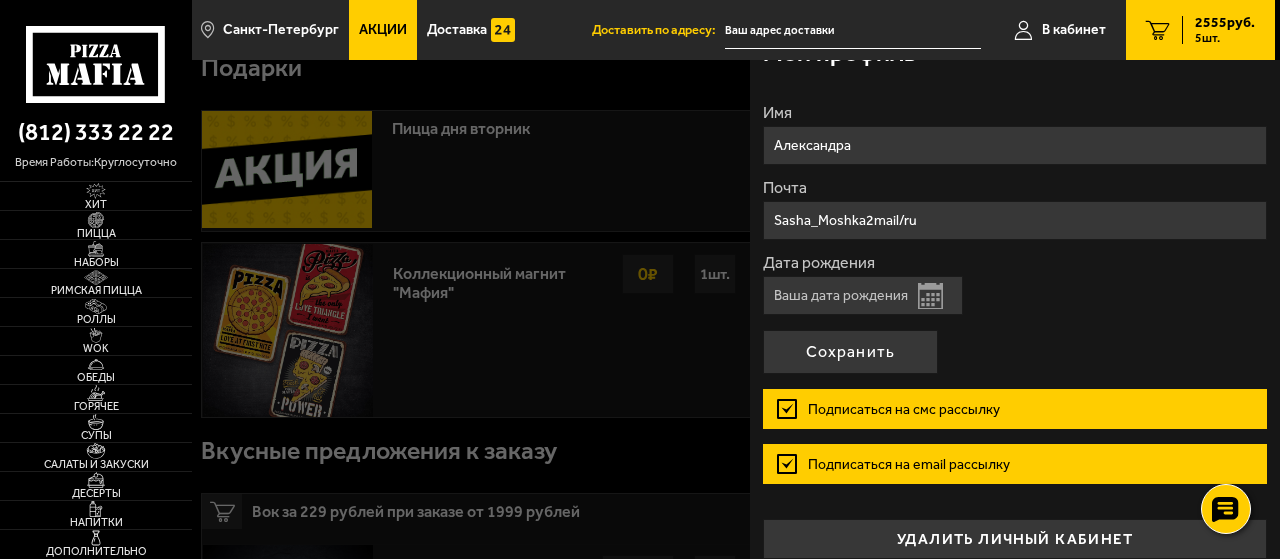 click on "Sasha_Moshka2mail/ru" at bounding box center [1014, 220] 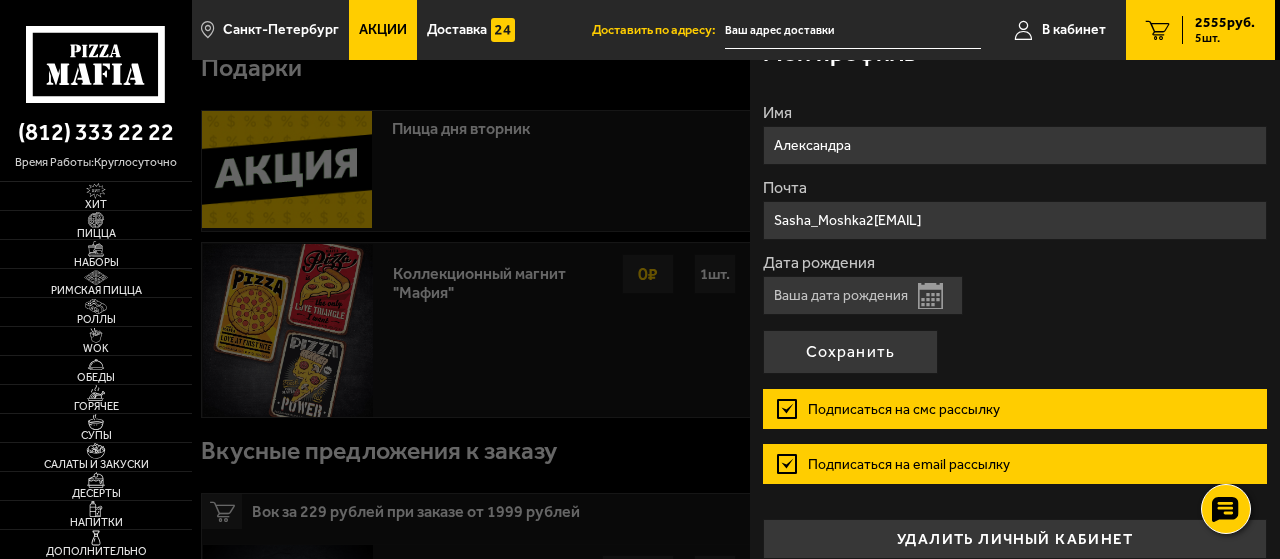 click on "Sasha_Moshka2[EMAIL]" at bounding box center [1014, 220] 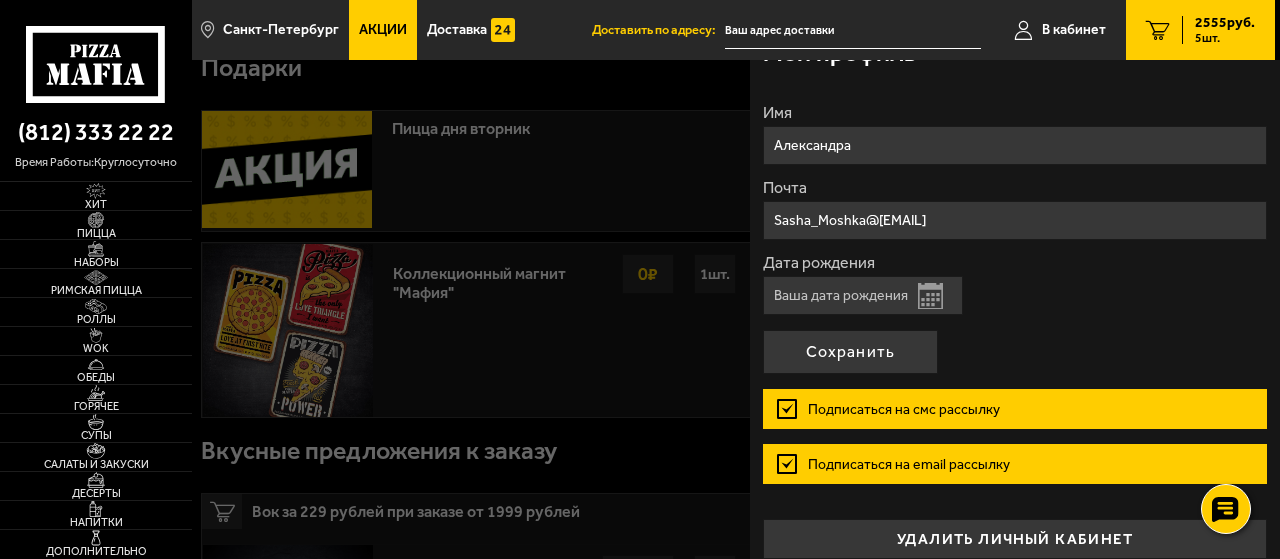 click on "Sasha_Moshka@[EMAIL]" at bounding box center (1014, 220) 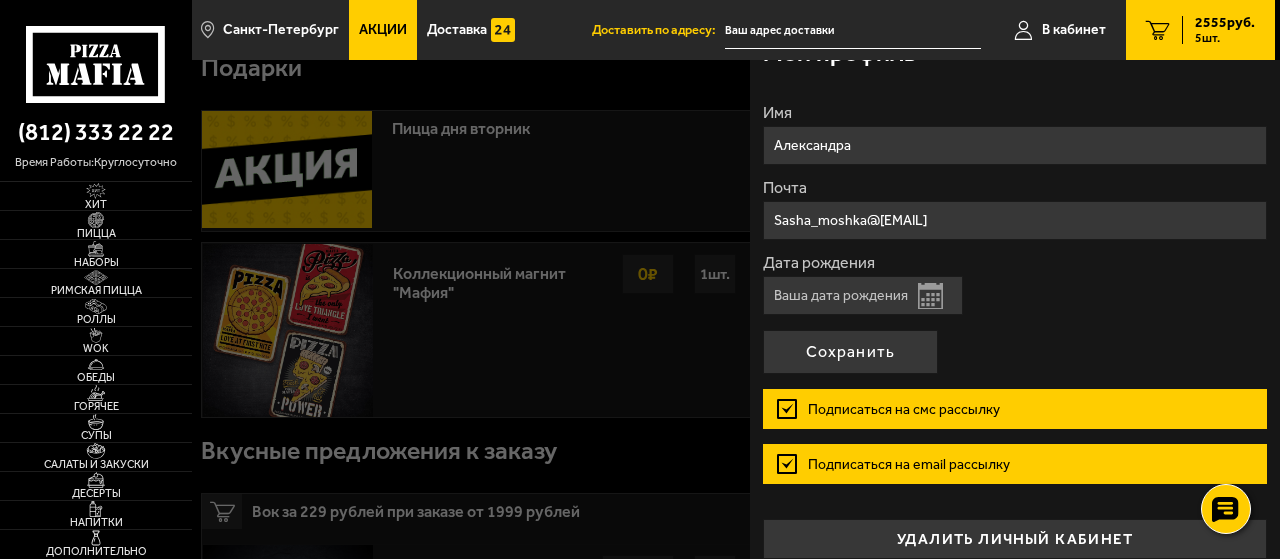 type on "Sasha_moshka@[EMAIL]" 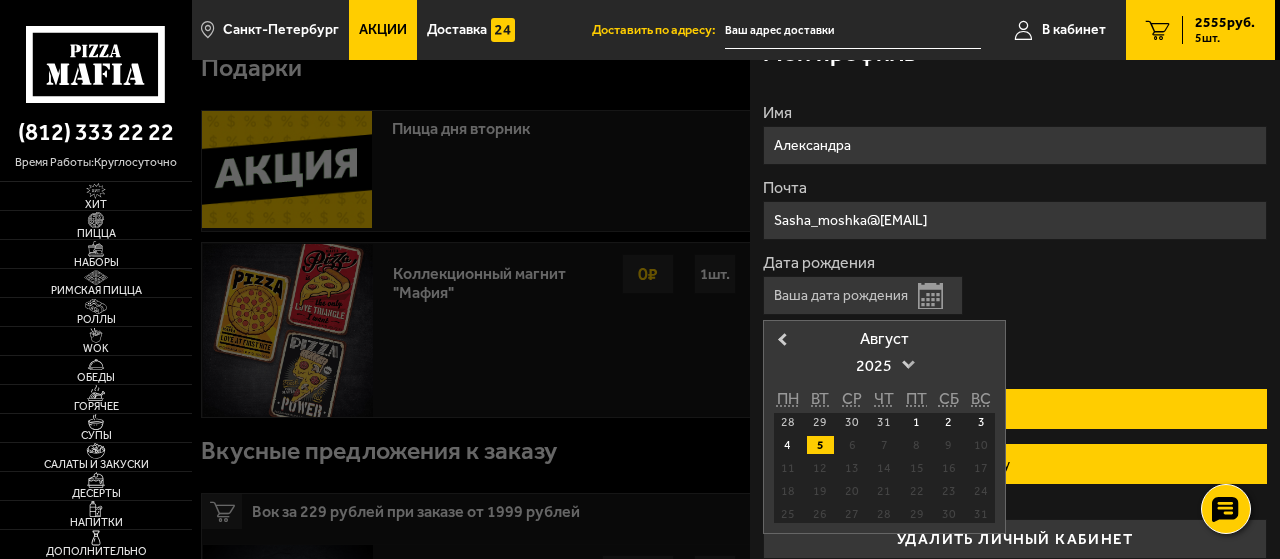click on "2025" at bounding box center (884, 366) 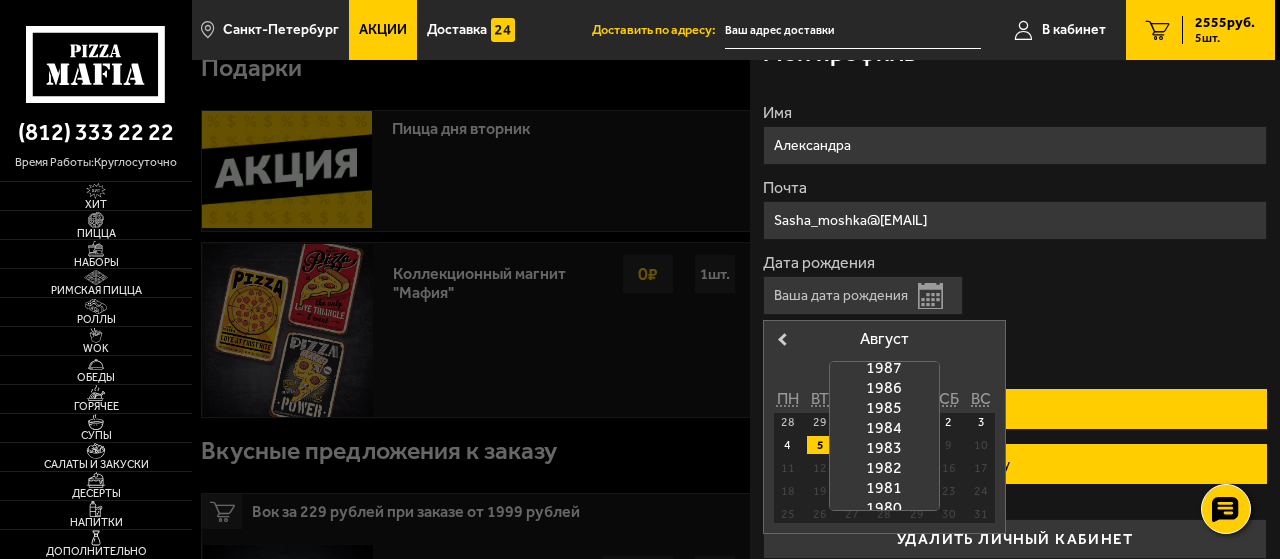 scroll, scrollTop: 796, scrollLeft: 0, axis: vertical 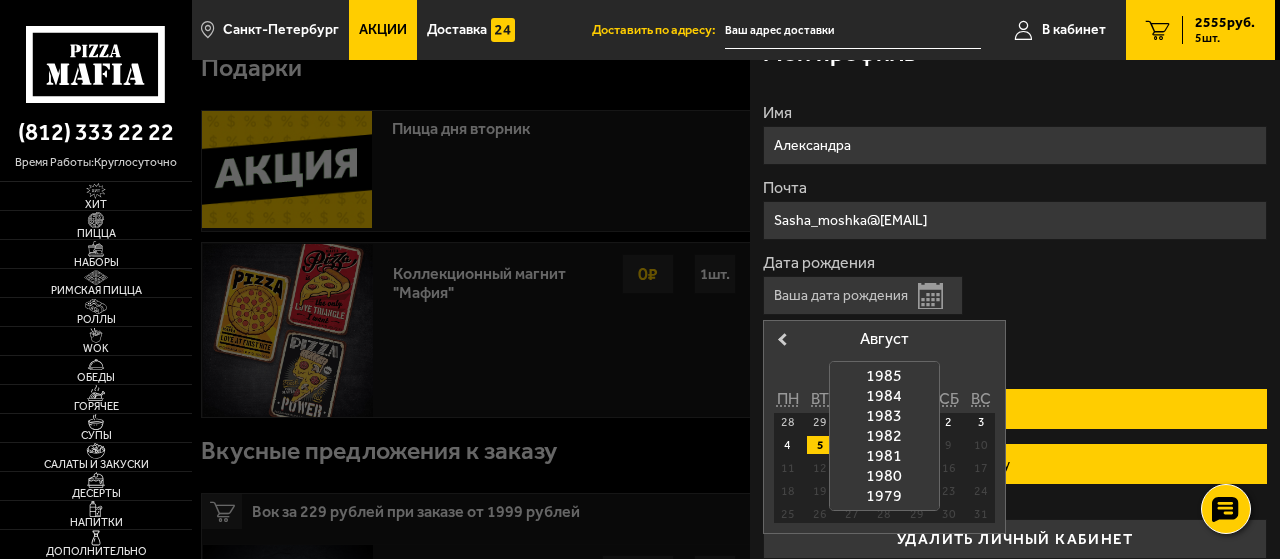 click on "1983" at bounding box center [884, 416] 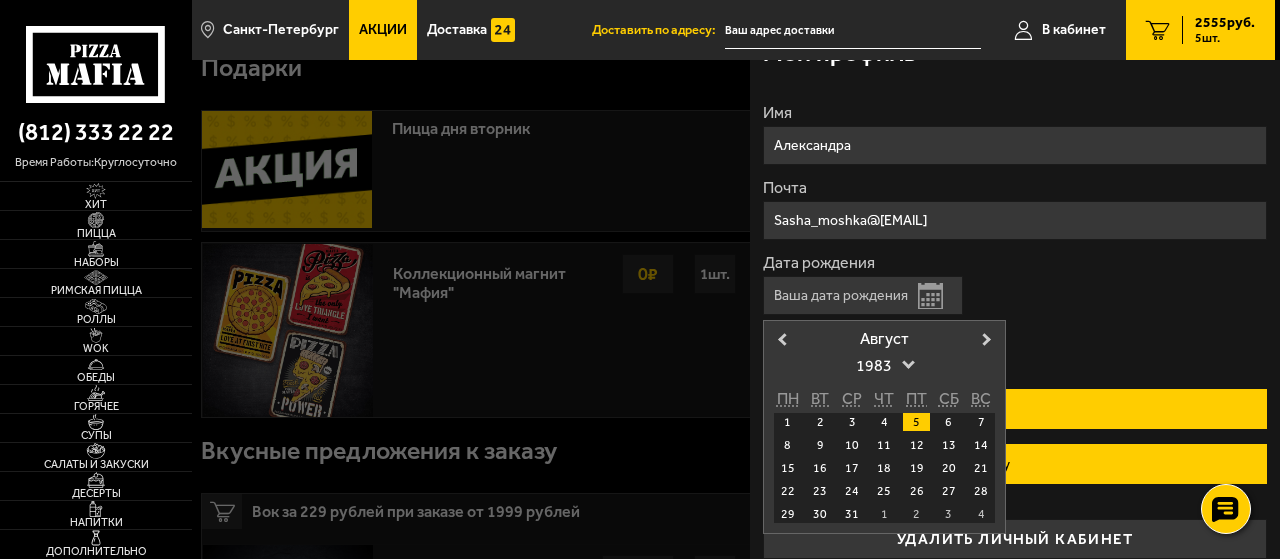 click on "Август" at bounding box center (884, 339) 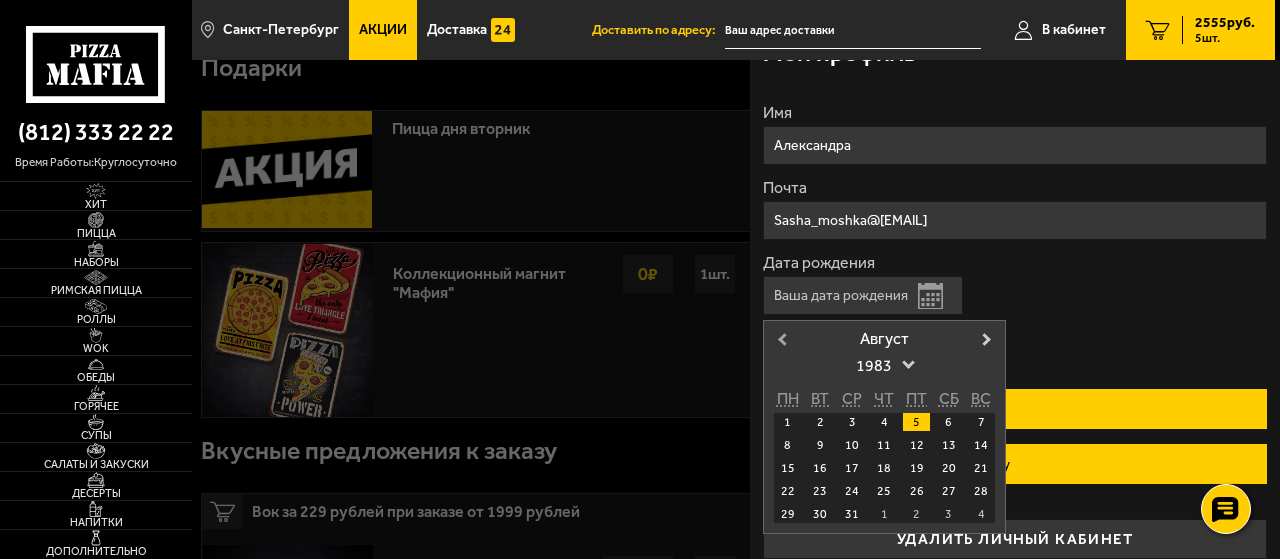 click on "Previous Month" at bounding box center (782, 341) 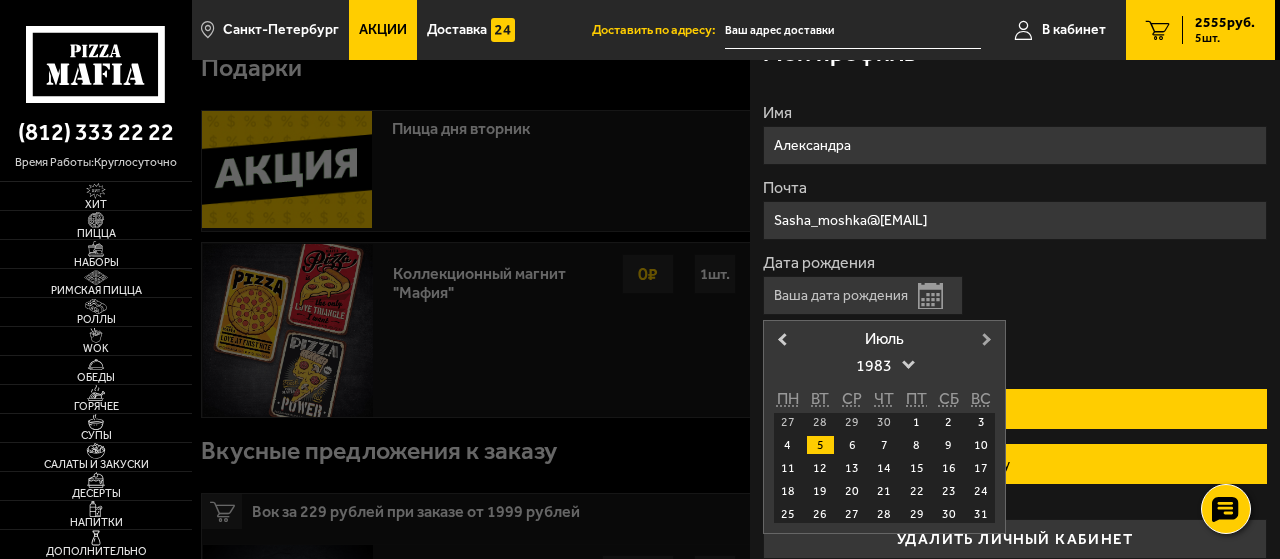 click on "Next Month" at bounding box center (987, 341) 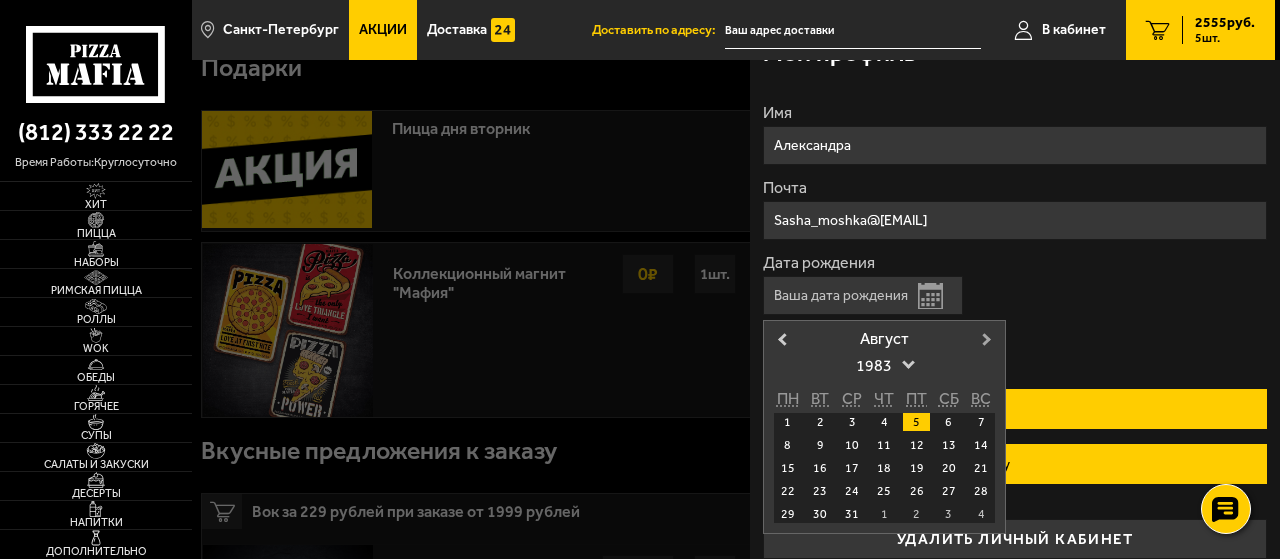 click on "Next Month" at bounding box center (987, 341) 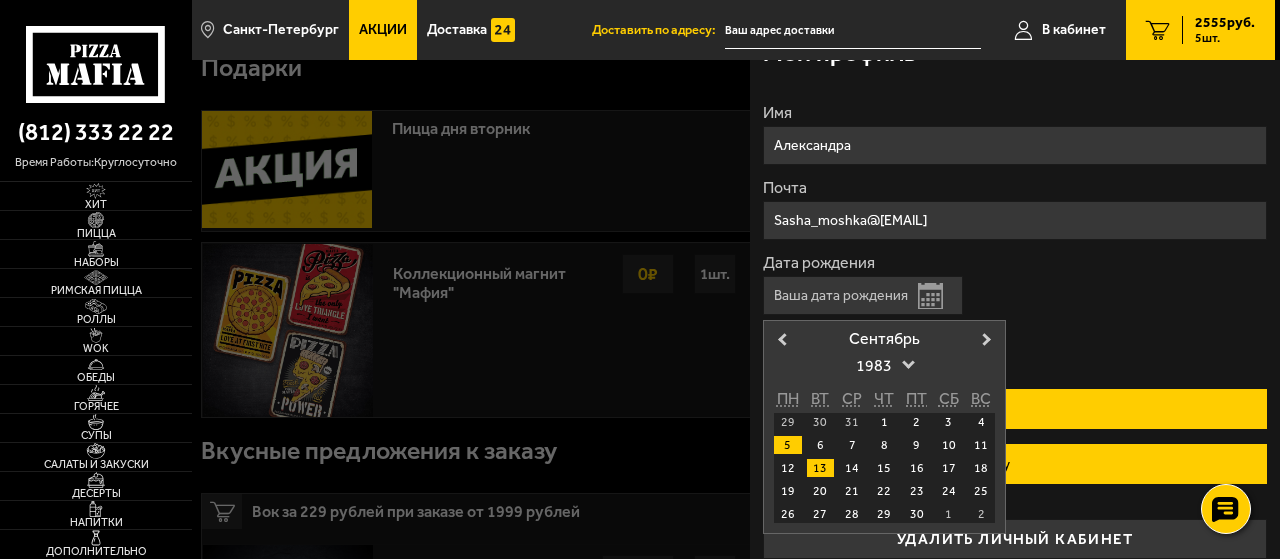 click on "13" at bounding box center [820, 468] 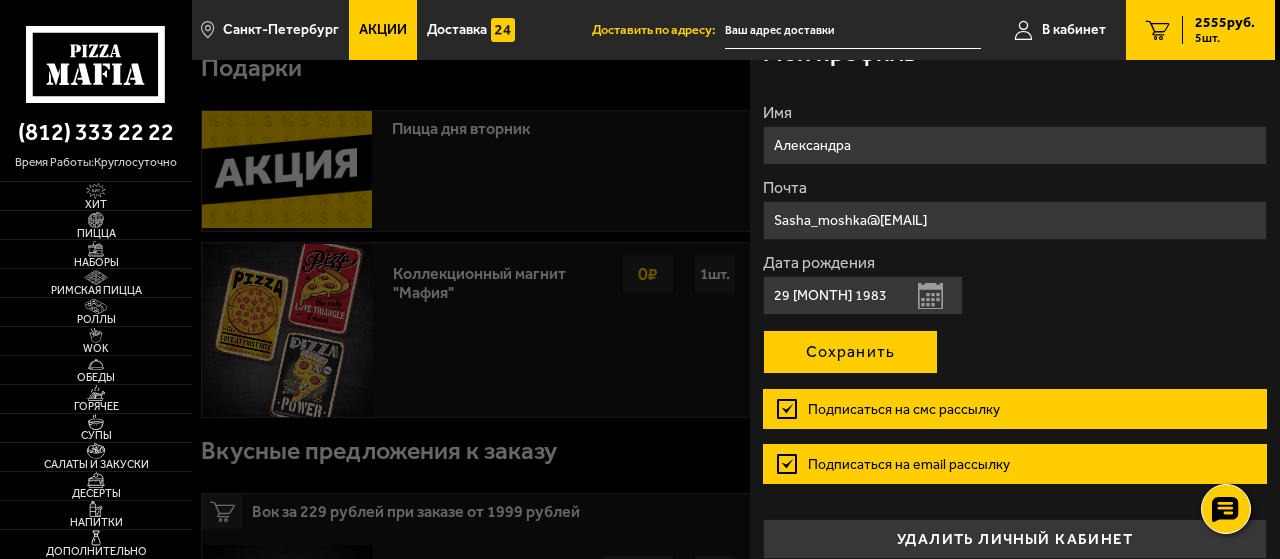 click on "Сохранить" at bounding box center [850, 352] 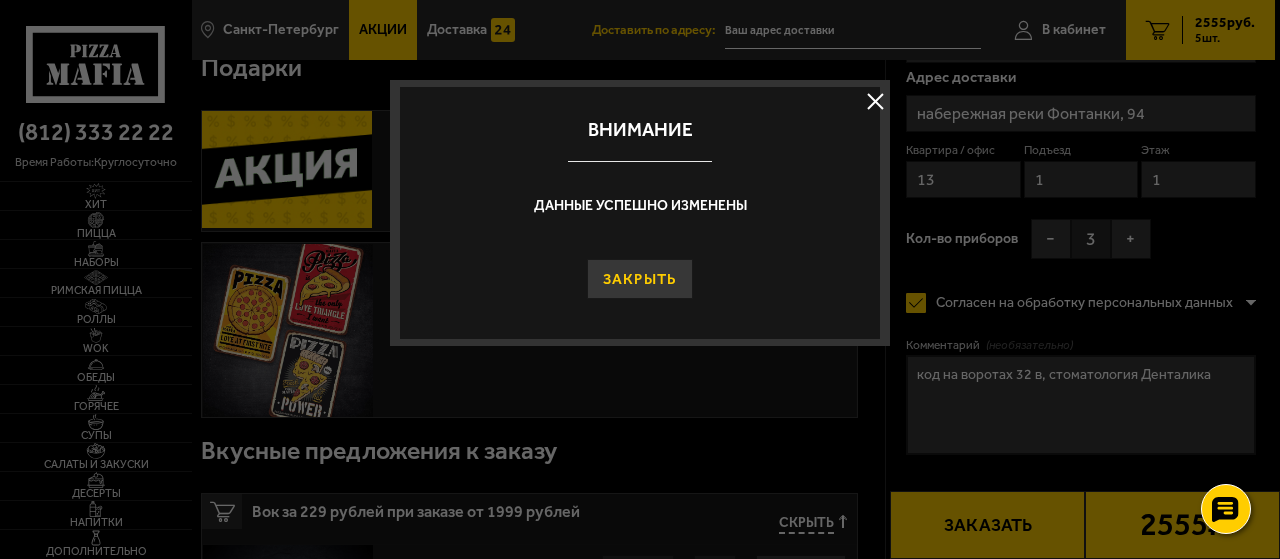 click on "Закрыть" at bounding box center (640, 279) 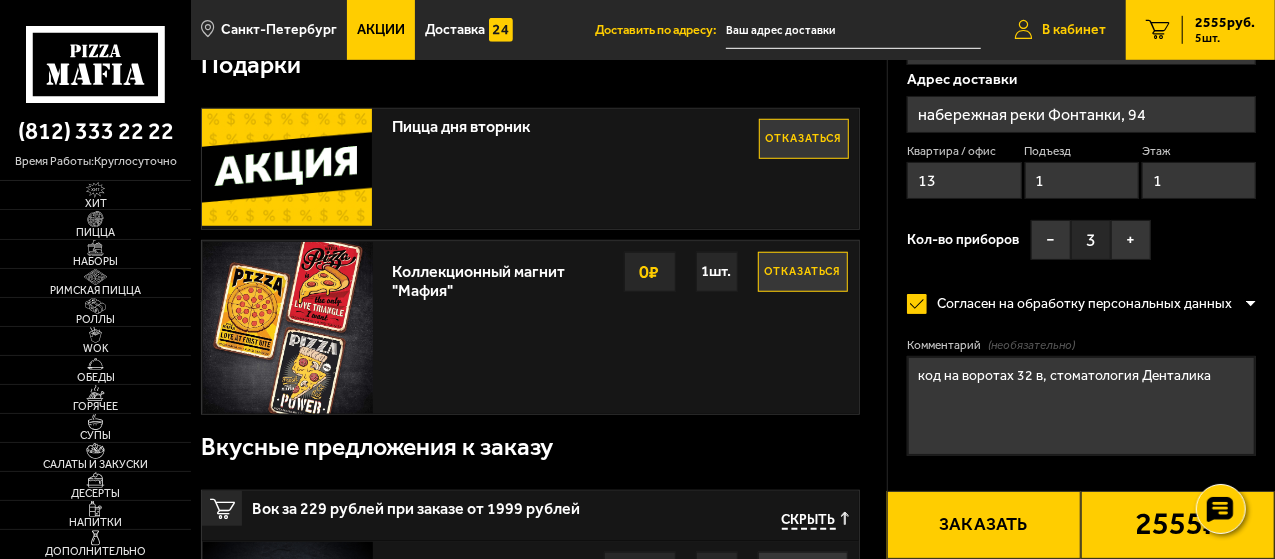 click on "В кабинет" at bounding box center [1074, 30] 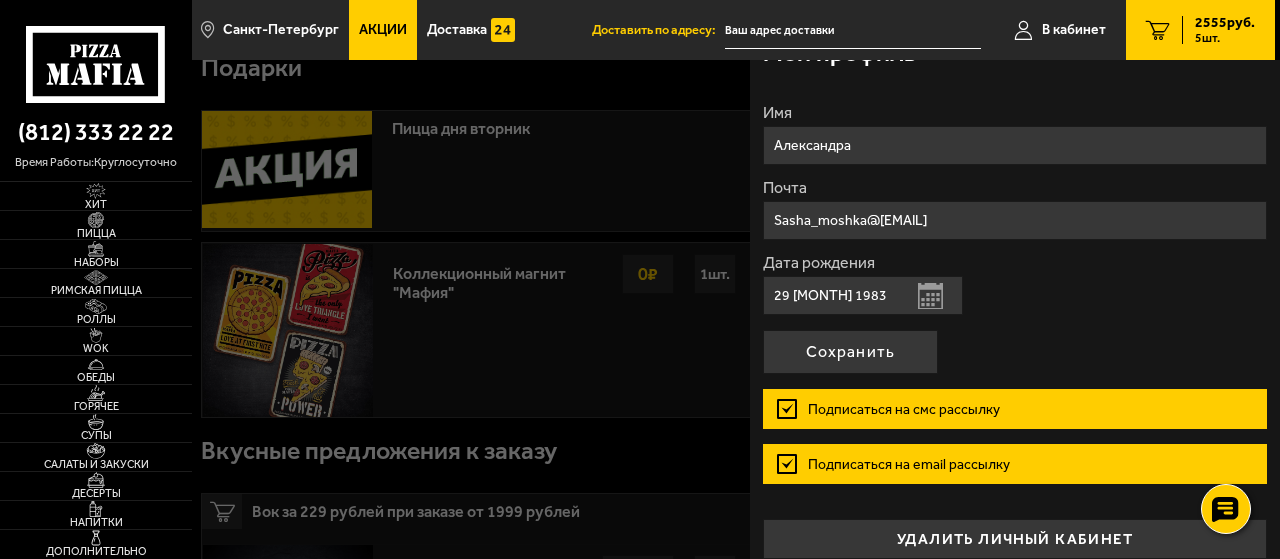 scroll, scrollTop: 0, scrollLeft: 0, axis: both 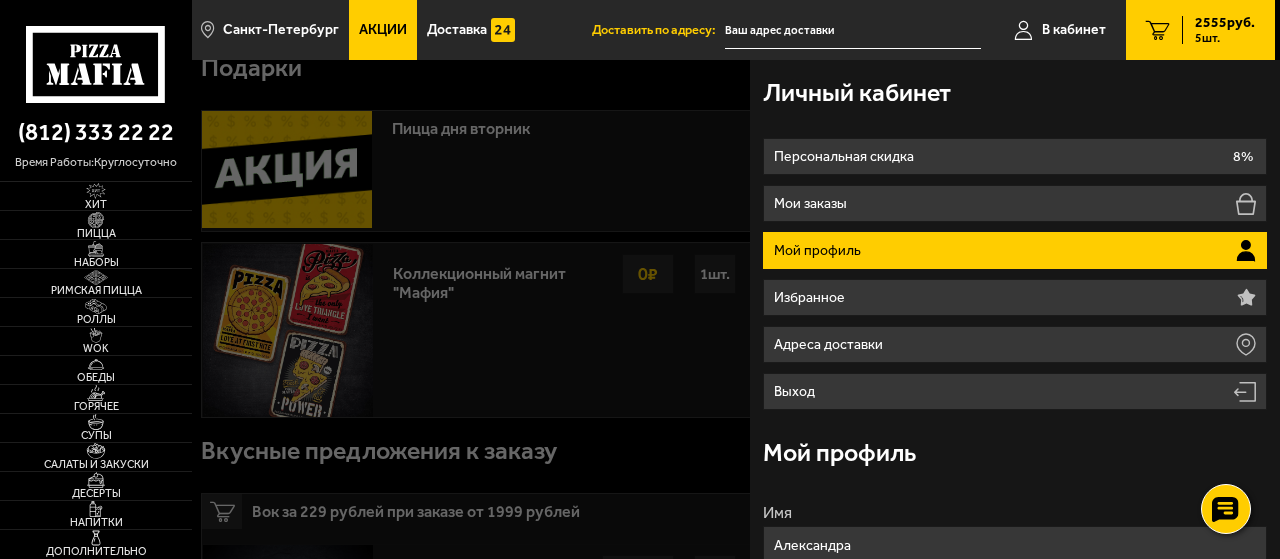 click on "5  шт." at bounding box center [1225, 38] 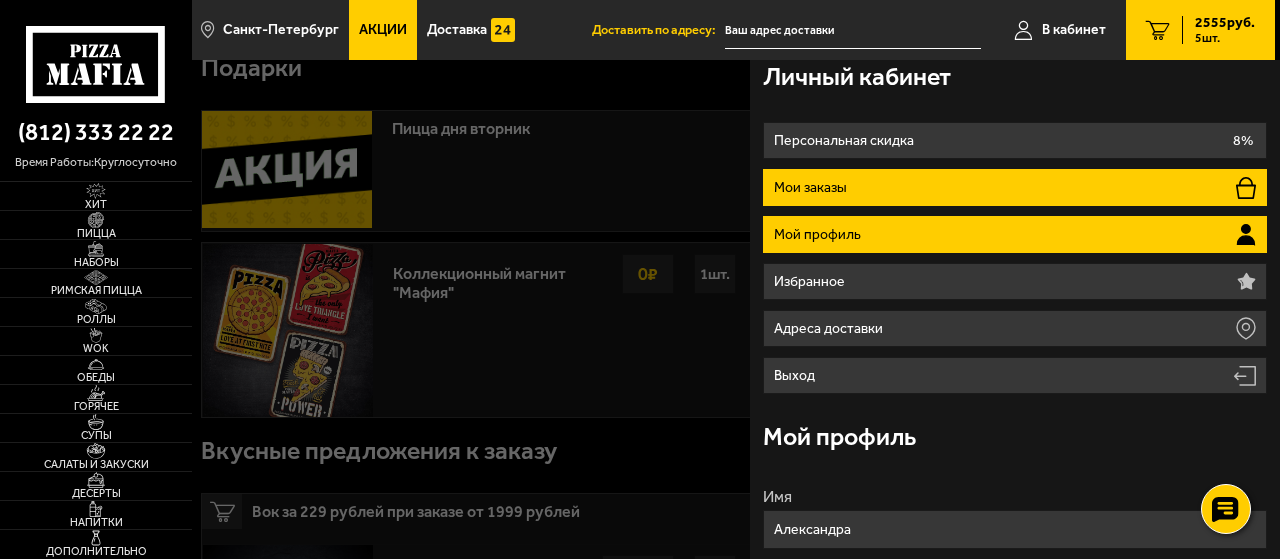 scroll, scrollTop: 0, scrollLeft: 0, axis: both 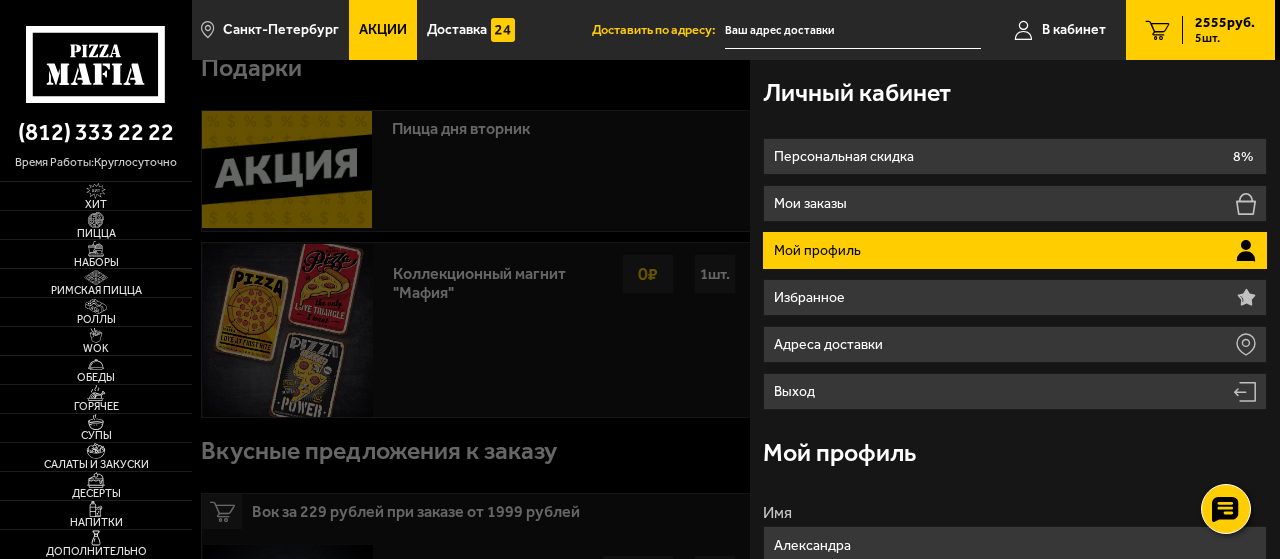 click on "5" at bounding box center [1158, 30] 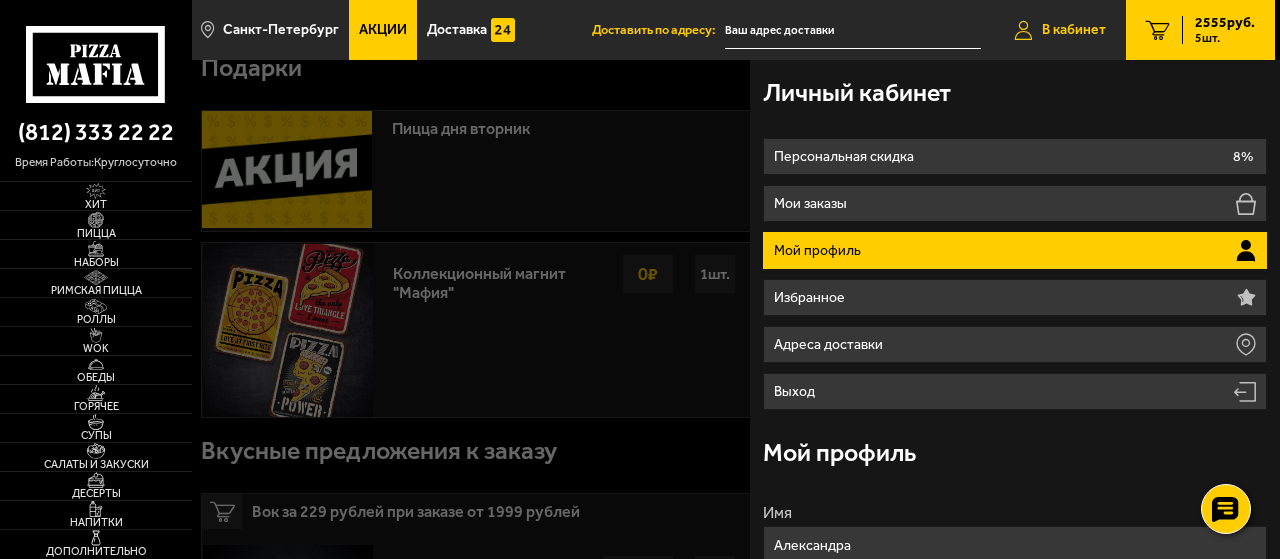click on "В кабинет" at bounding box center [1060, 30] 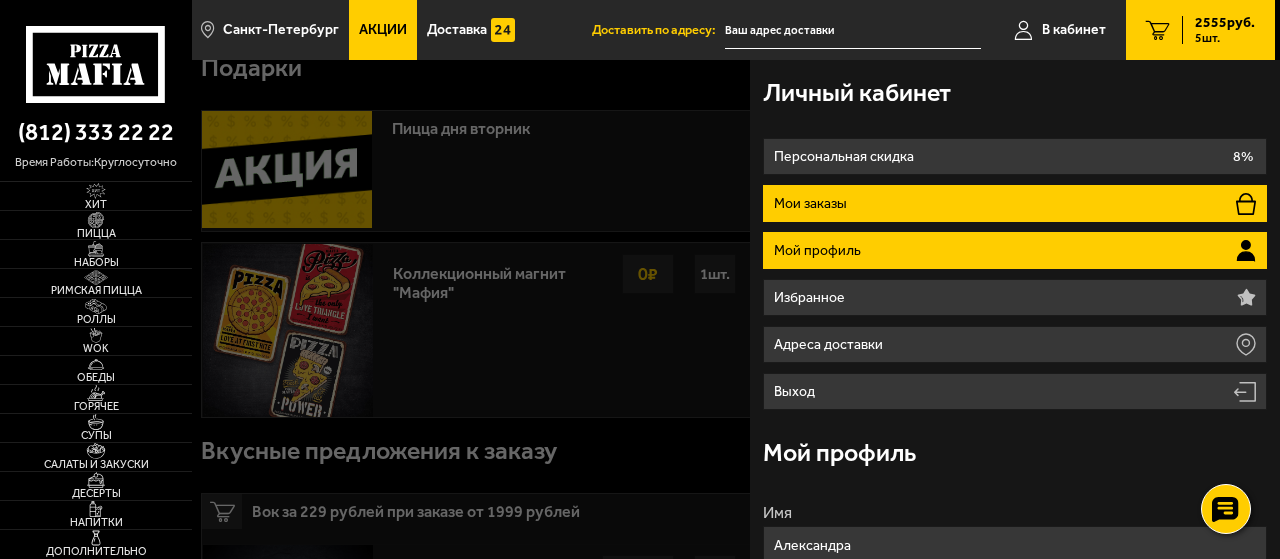 click on "Мои заказы" at bounding box center [1014, 203] 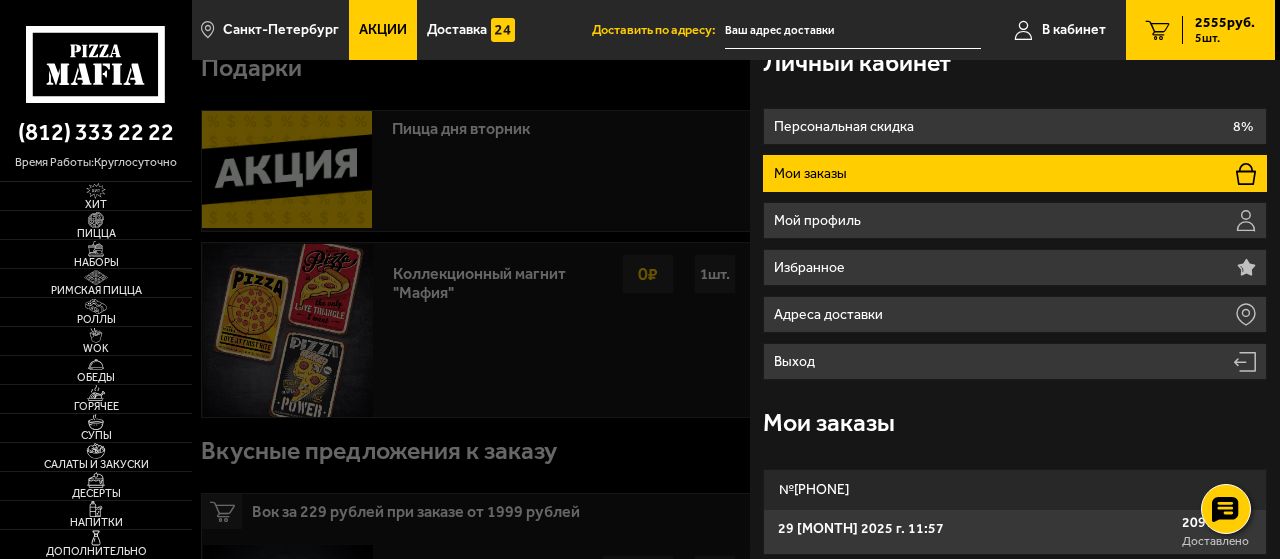 scroll, scrollTop: 0, scrollLeft: 0, axis: both 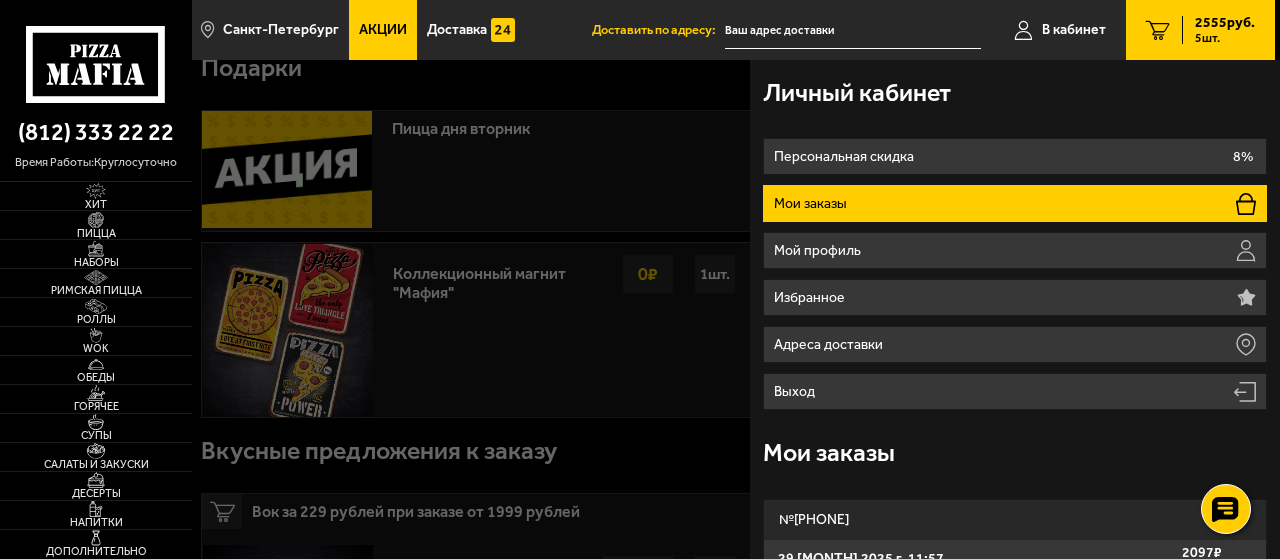 click on "2555  руб." at bounding box center (1225, 23) 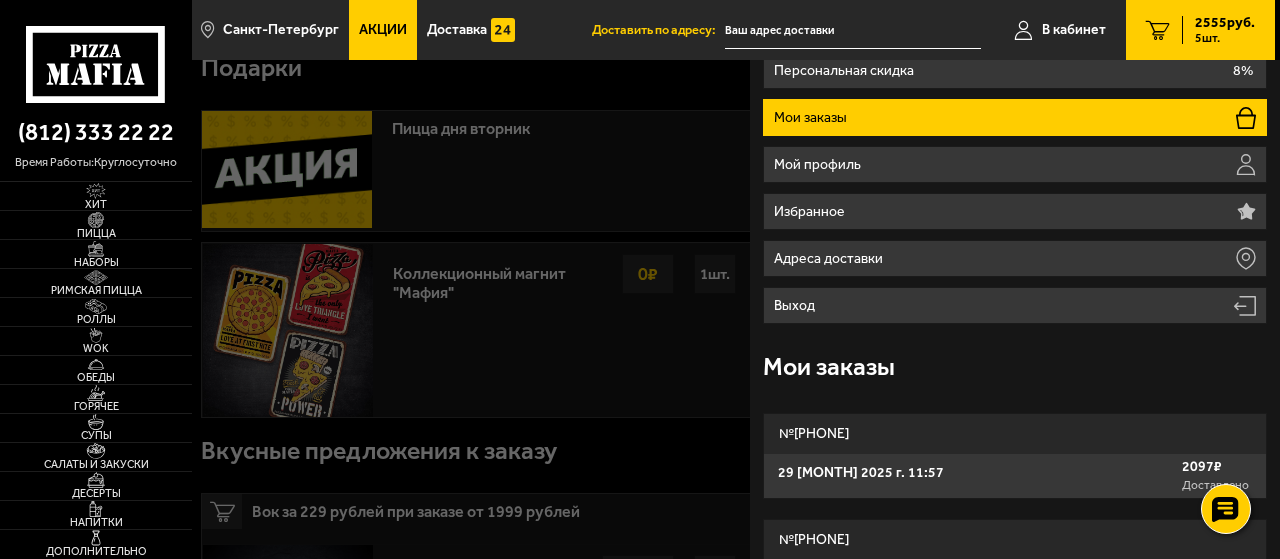 scroll, scrollTop: 150, scrollLeft: 0, axis: vertical 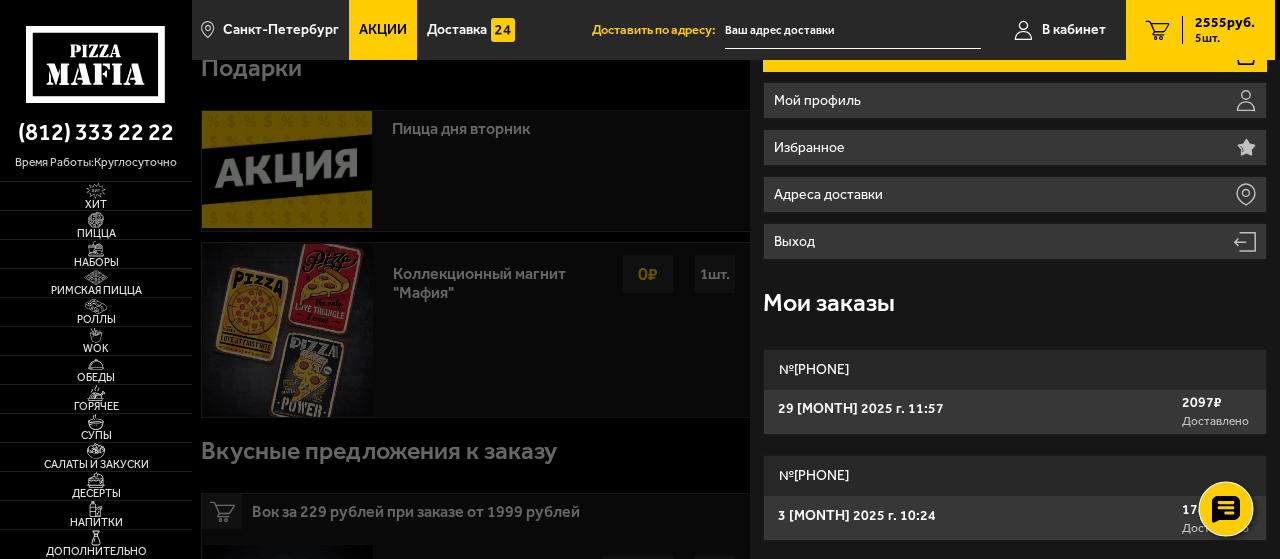 click at bounding box center [1225, 509] 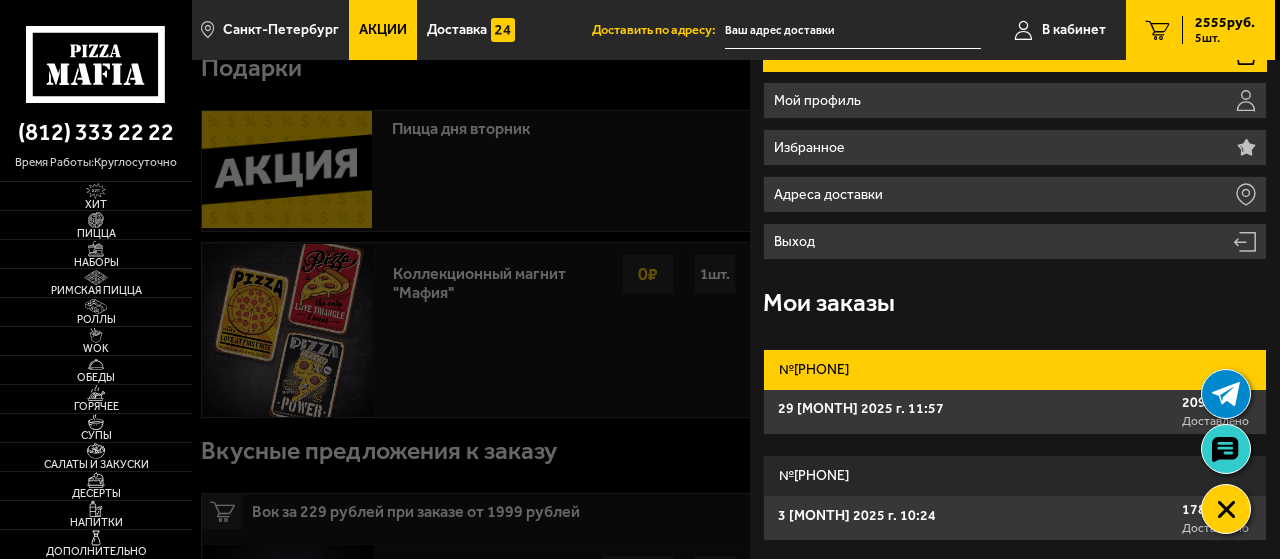 click on "№  [PHONE]" at bounding box center (1014, 370) 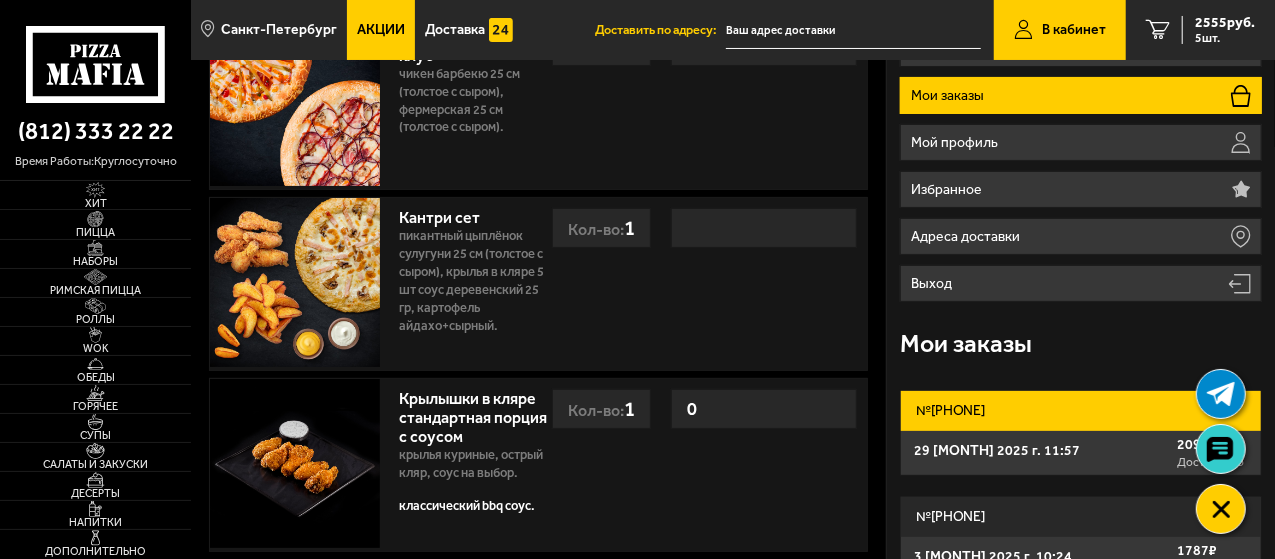 scroll, scrollTop: 0, scrollLeft: 0, axis: both 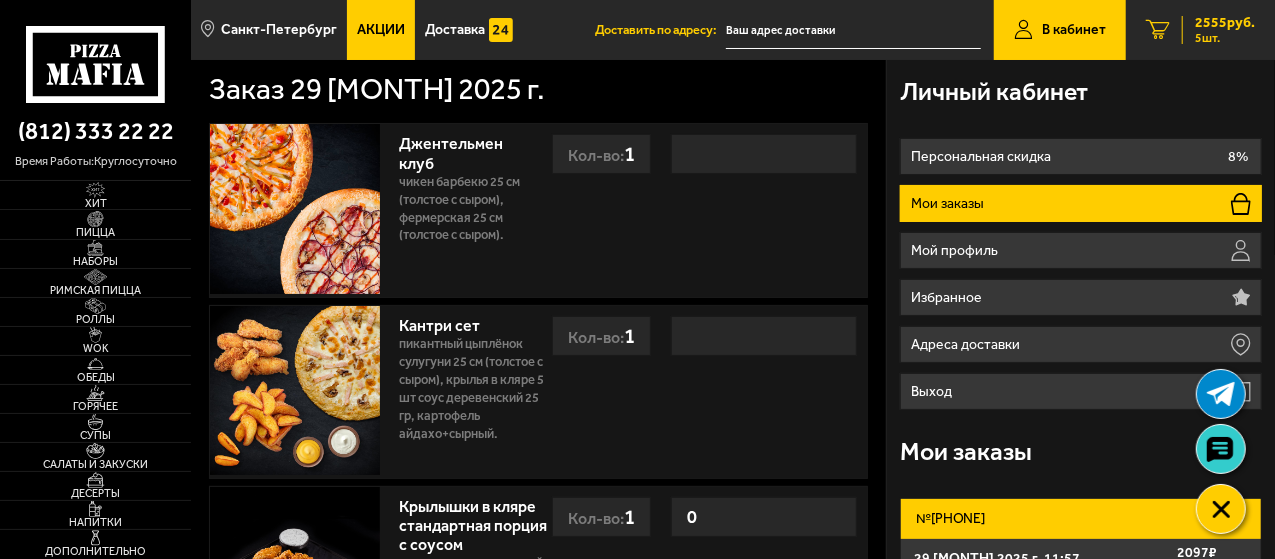 click on "5  шт." at bounding box center [1225, 38] 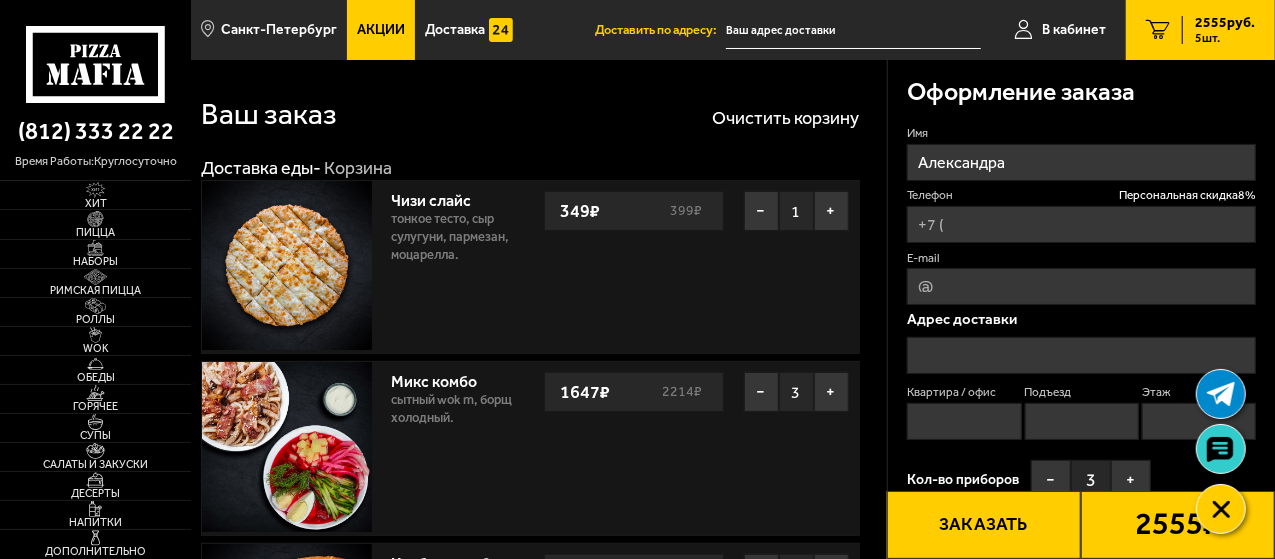 type on "+7 ([PHONE]) [PHONE]-[PHONE]" 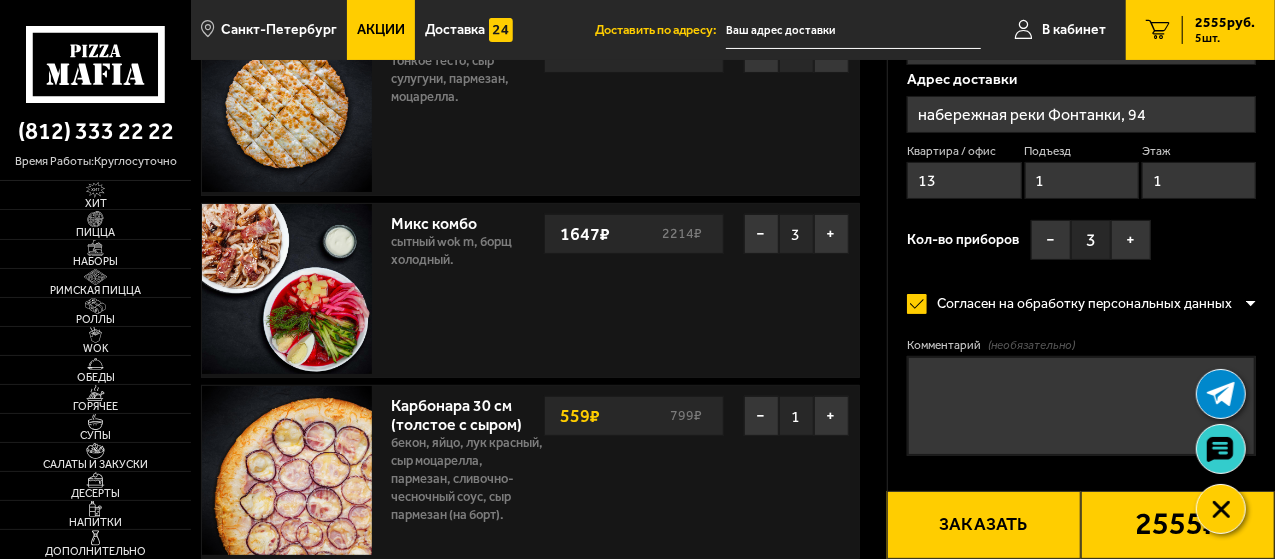scroll, scrollTop: 500, scrollLeft: 0, axis: vertical 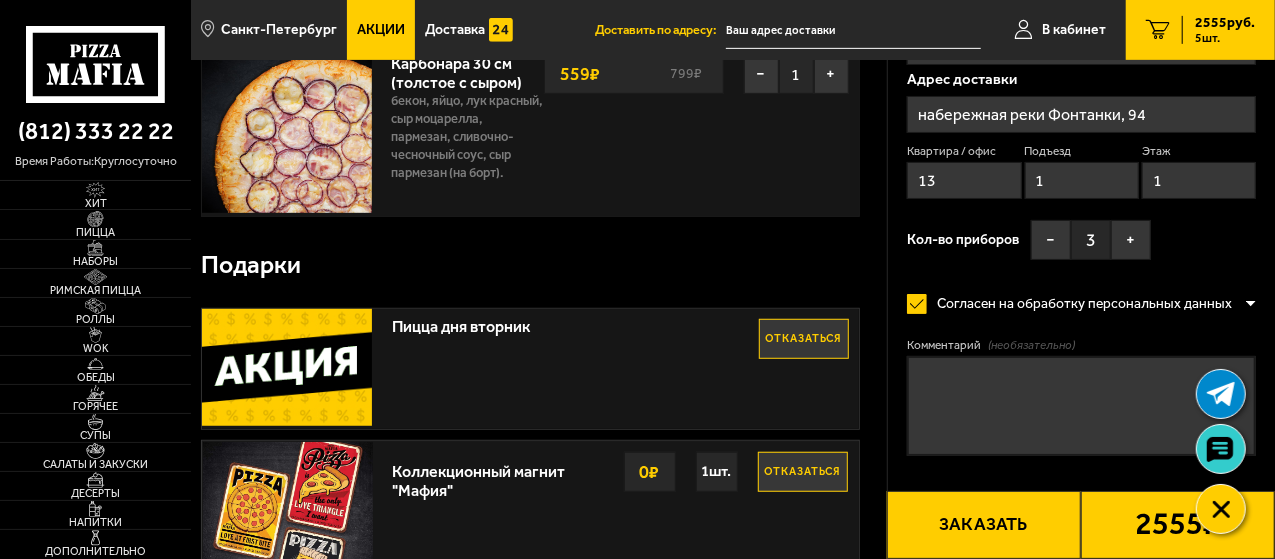 click on "Комментарий   (необязательно)" at bounding box center [1081, 406] 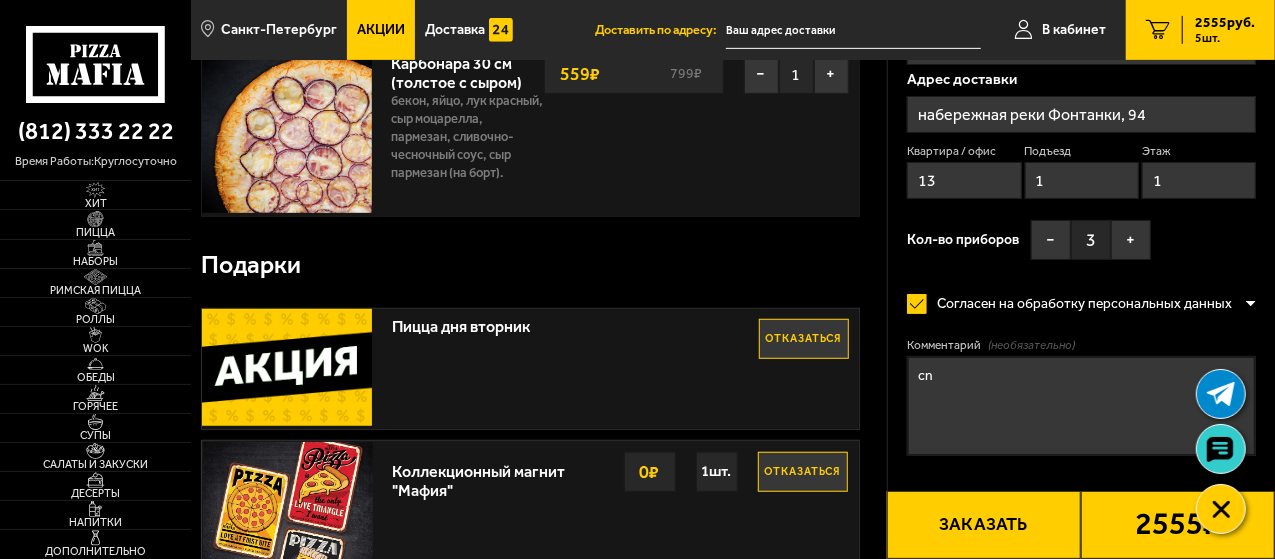 type on "c" 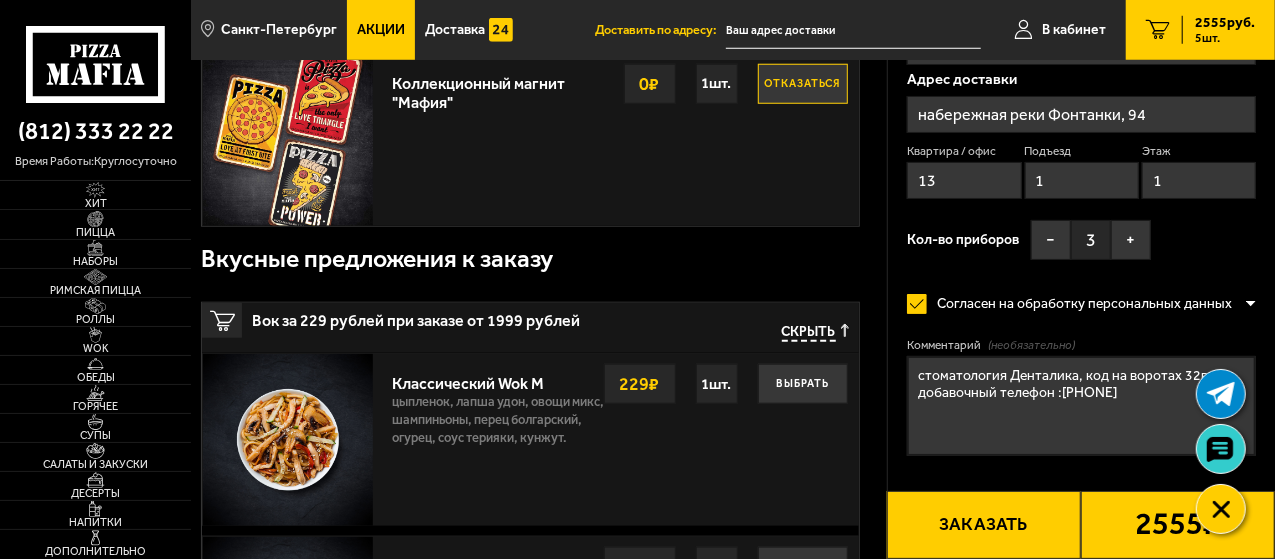 scroll, scrollTop: 1100, scrollLeft: 0, axis: vertical 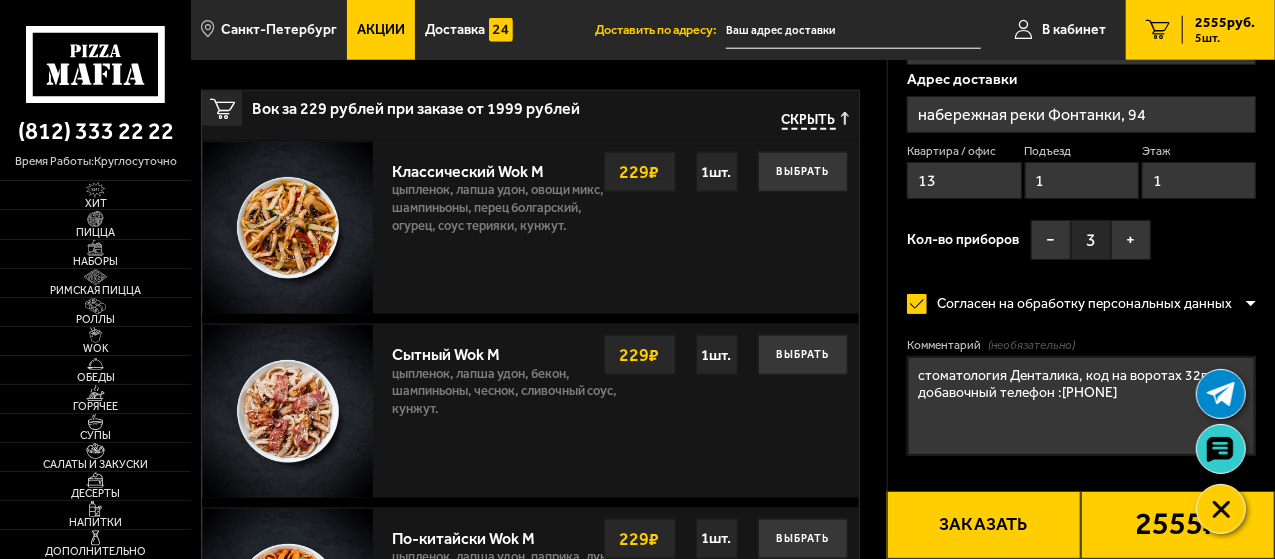 type on "стоматология Денталика, код на воротах 32в, добавочный телефон :[PHONE]" 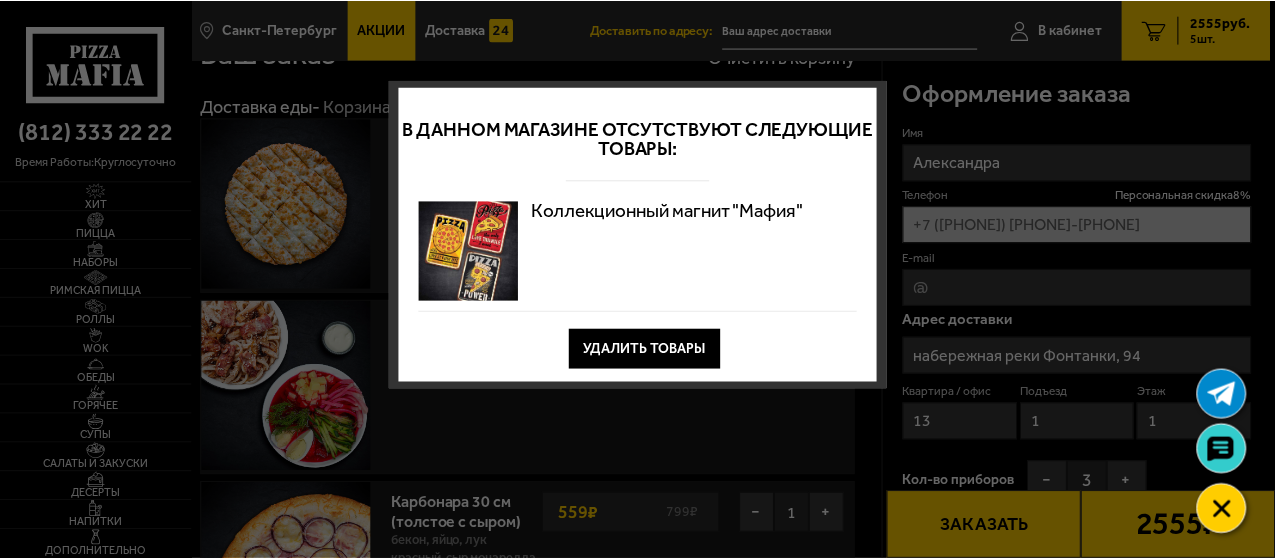scroll, scrollTop: 0, scrollLeft: 0, axis: both 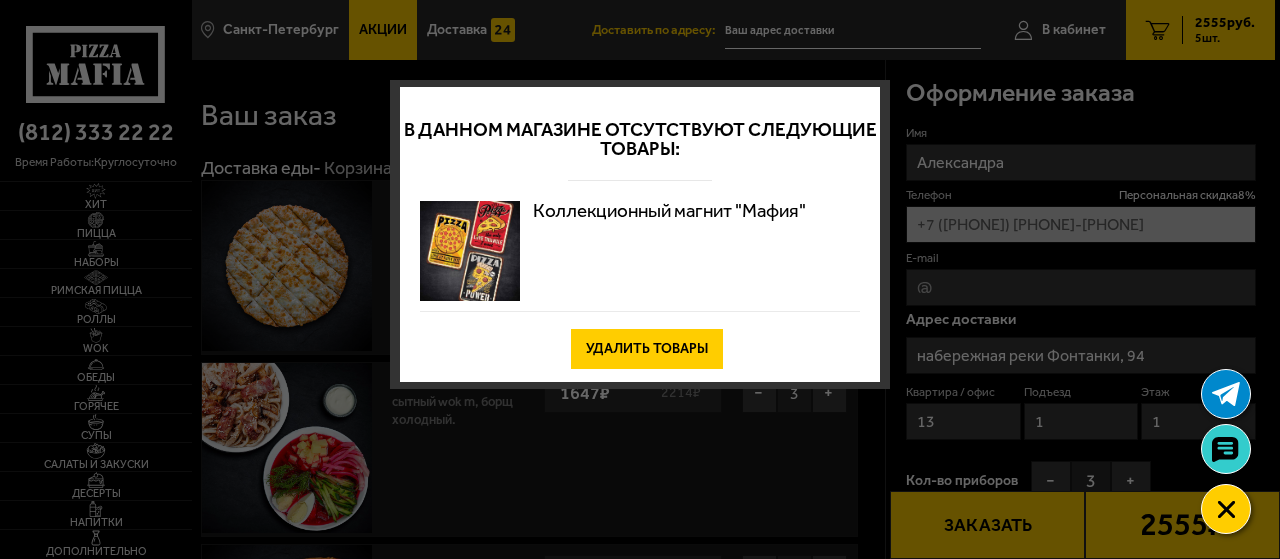 click on "Удалить товары" at bounding box center (647, 349) 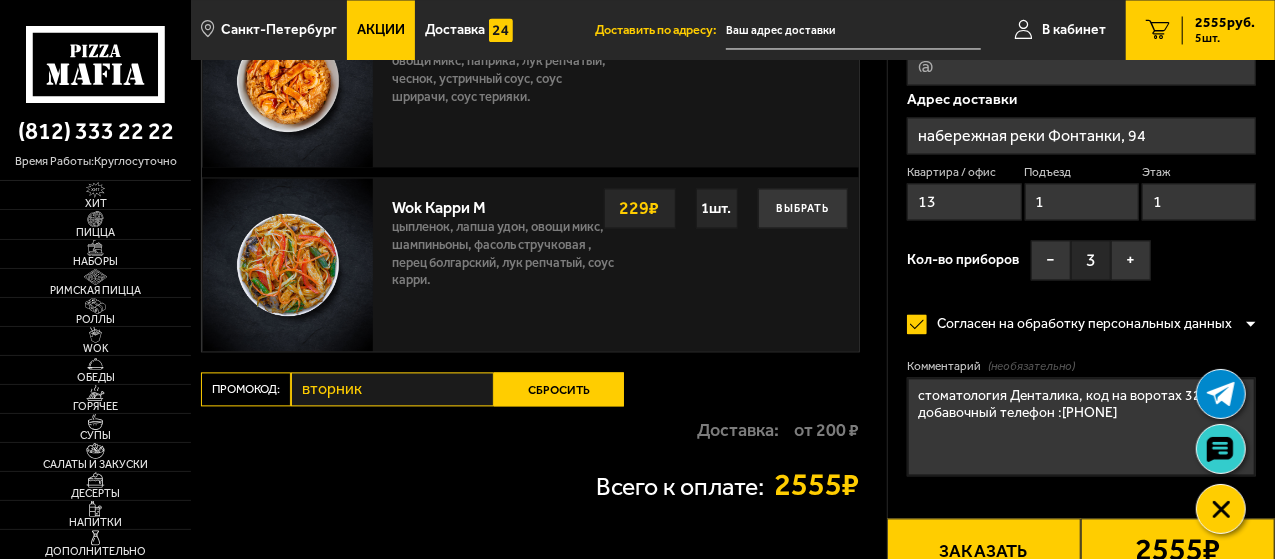 scroll, scrollTop: 2148, scrollLeft: 0, axis: vertical 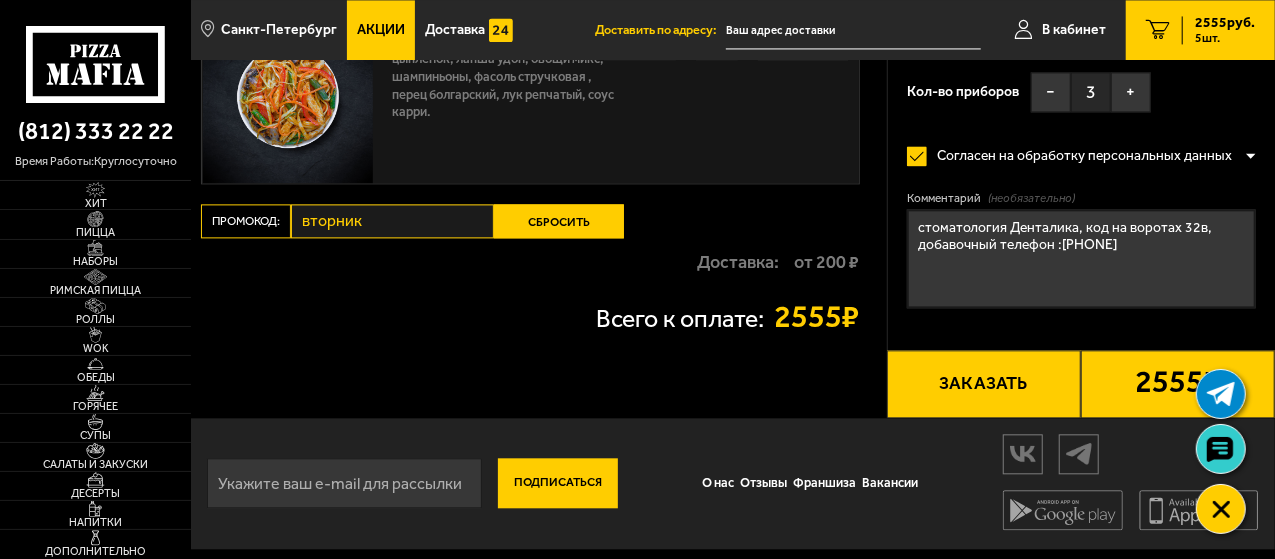 click at bounding box center [1251, 155] 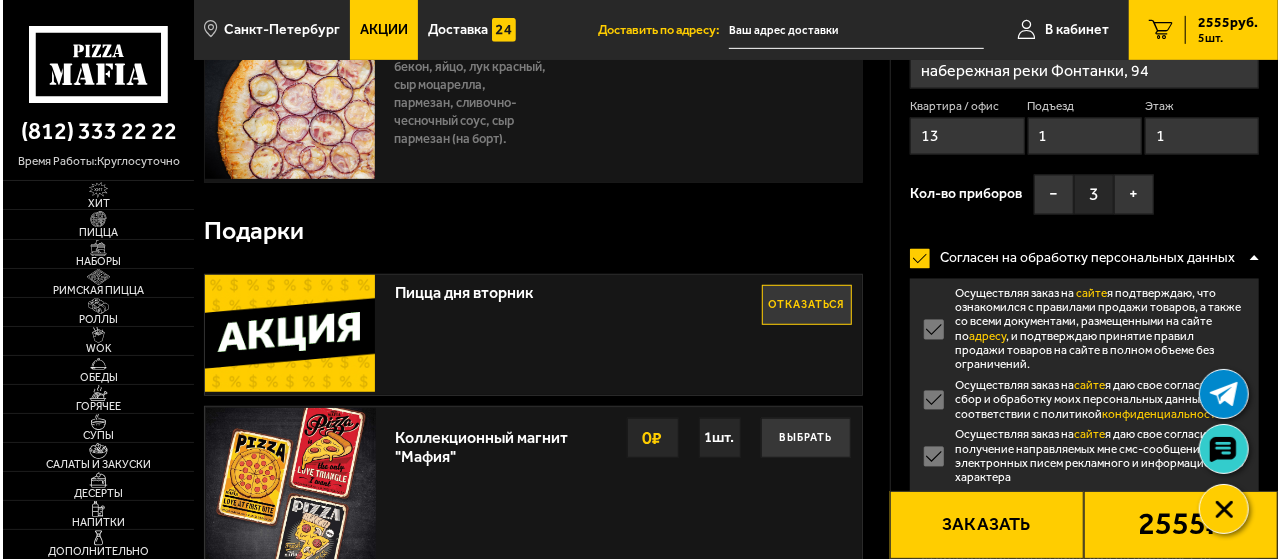 scroll, scrollTop: 648, scrollLeft: 0, axis: vertical 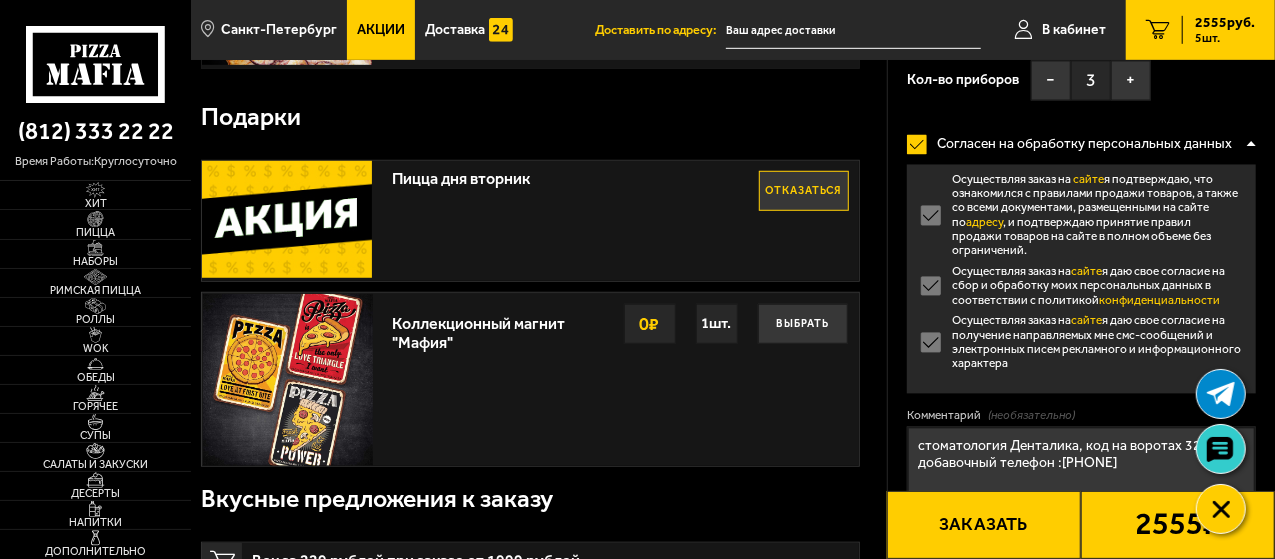 click on "Заказать" at bounding box center (984, 525) 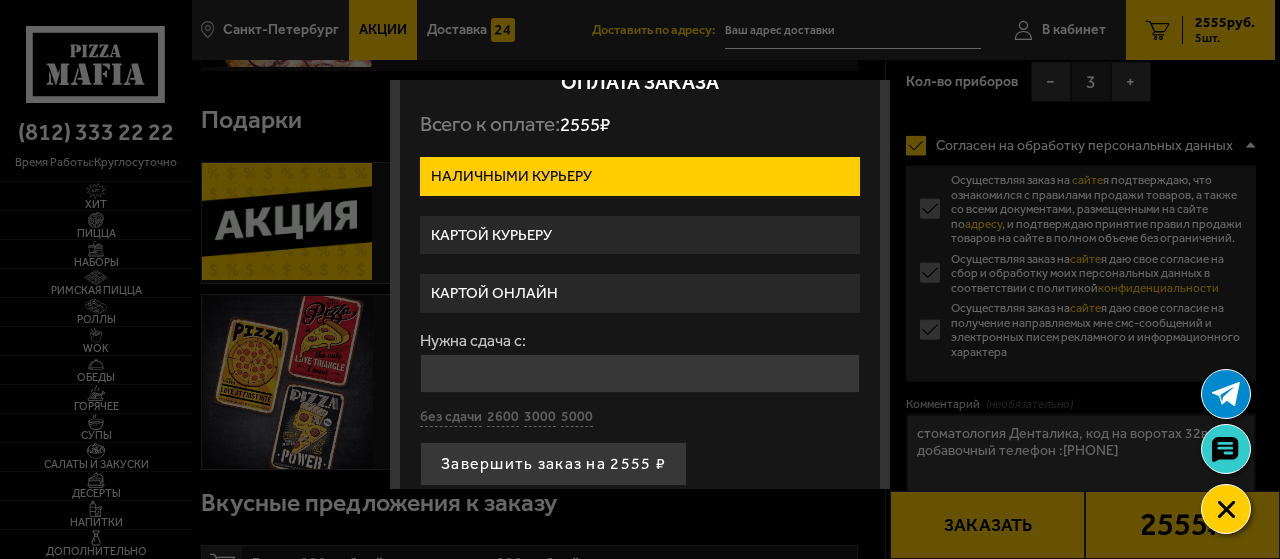 scroll, scrollTop: 52, scrollLeft: 0, axis: vertical 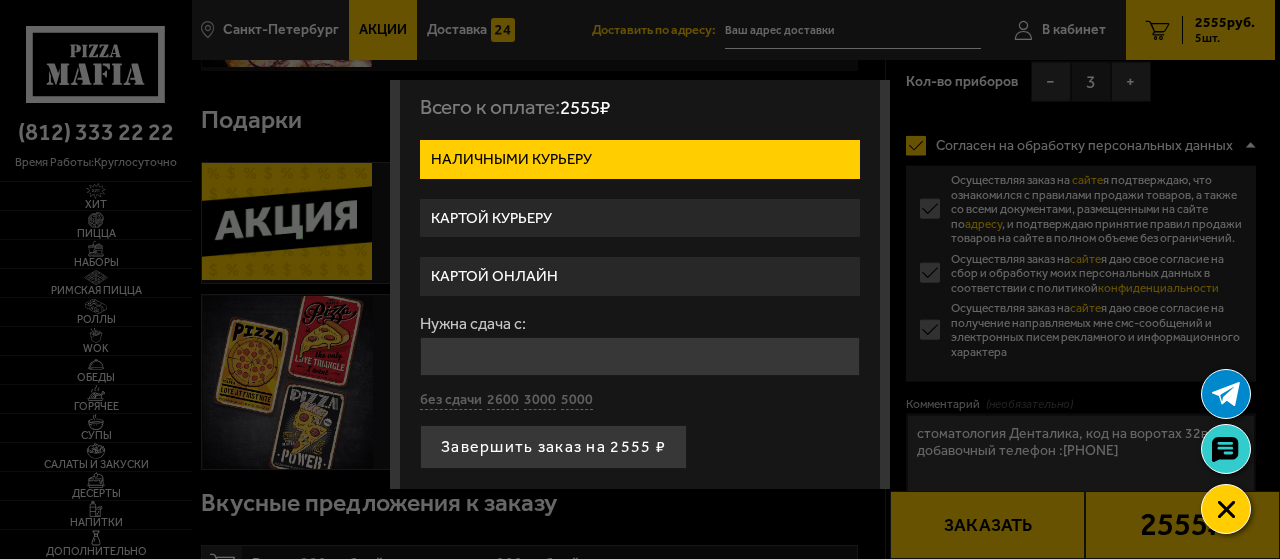 click on "Наличными курьеру" at bounding box center [640, 159] 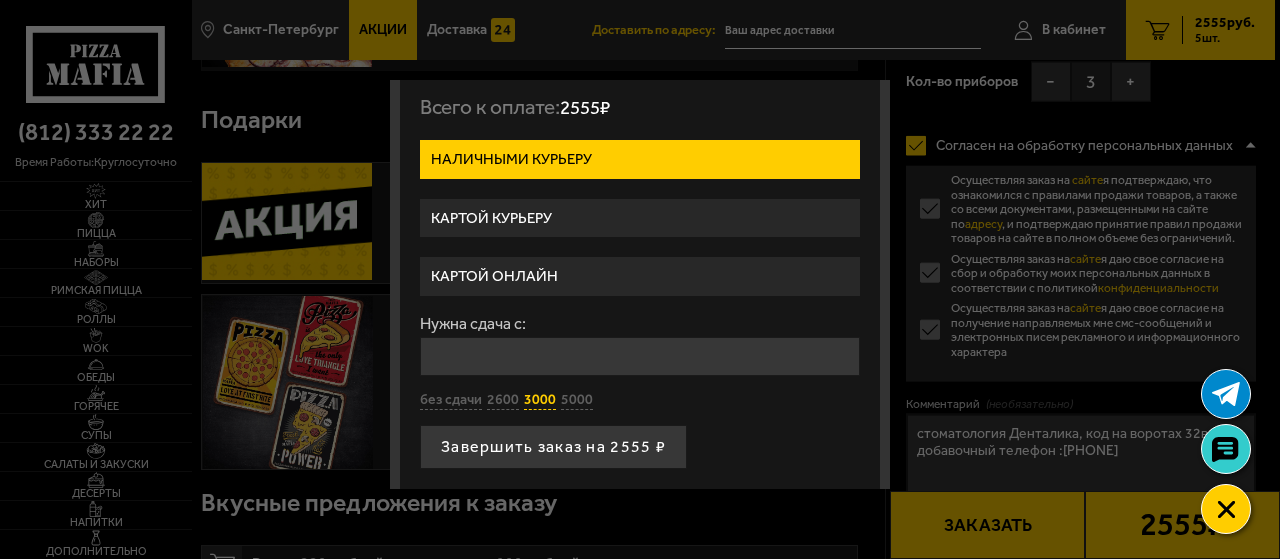 click on "Нужна сдача с: без сдачи 2600 3000 5000" at bounding box center [640, 363] 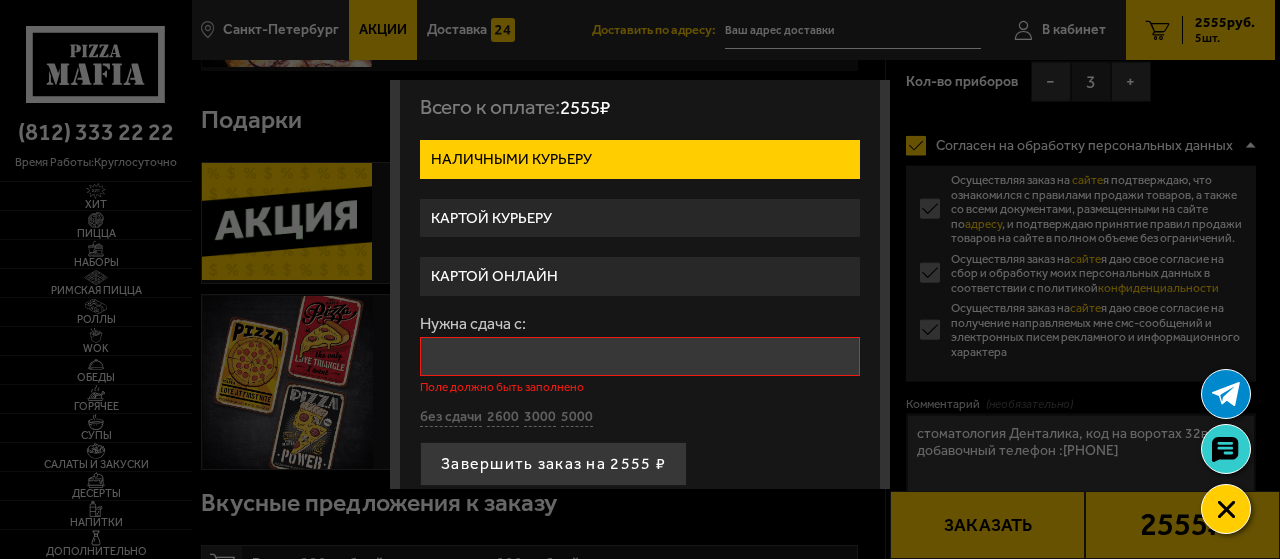 click on "Нужна сдача с:" at bounding box center (640, 356) 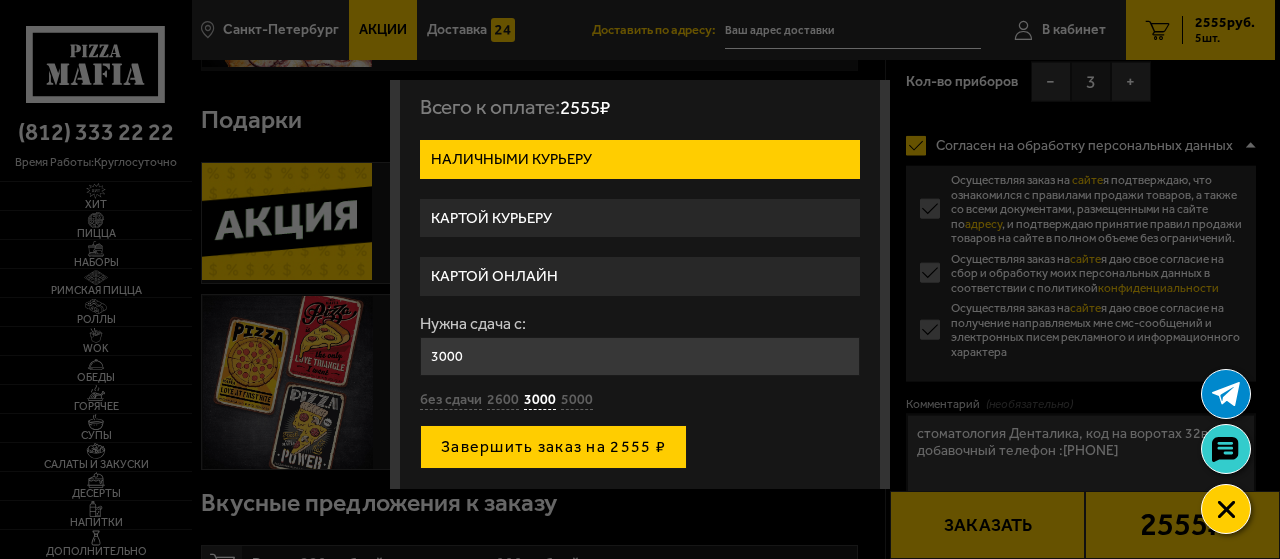 type on "3000" 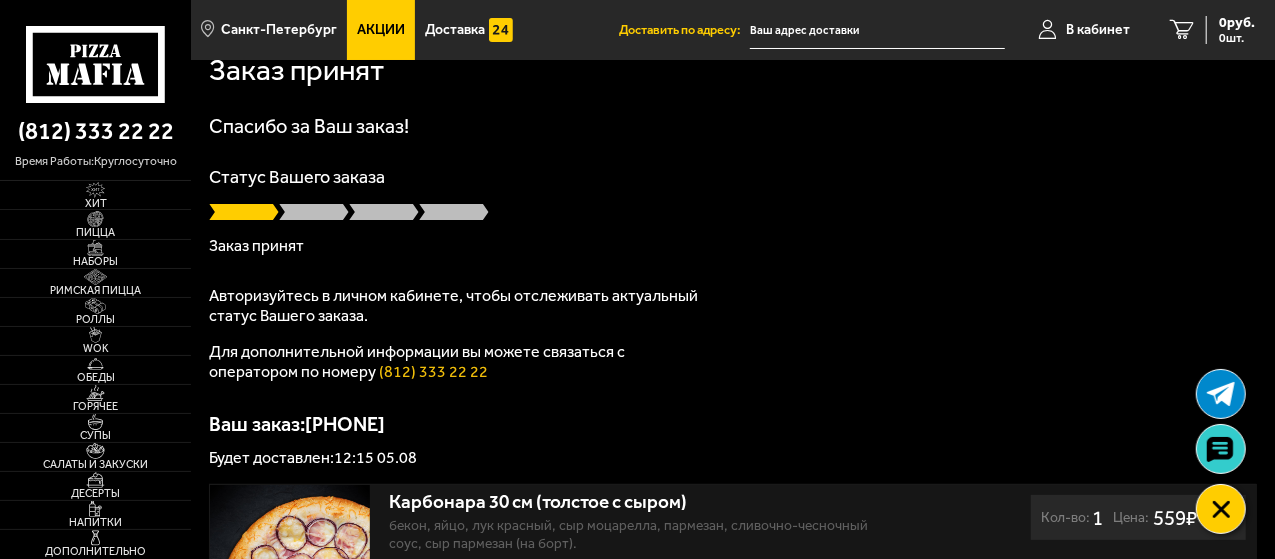 scroll, scrollTop: 0, scrollLeft: 0, axis: both 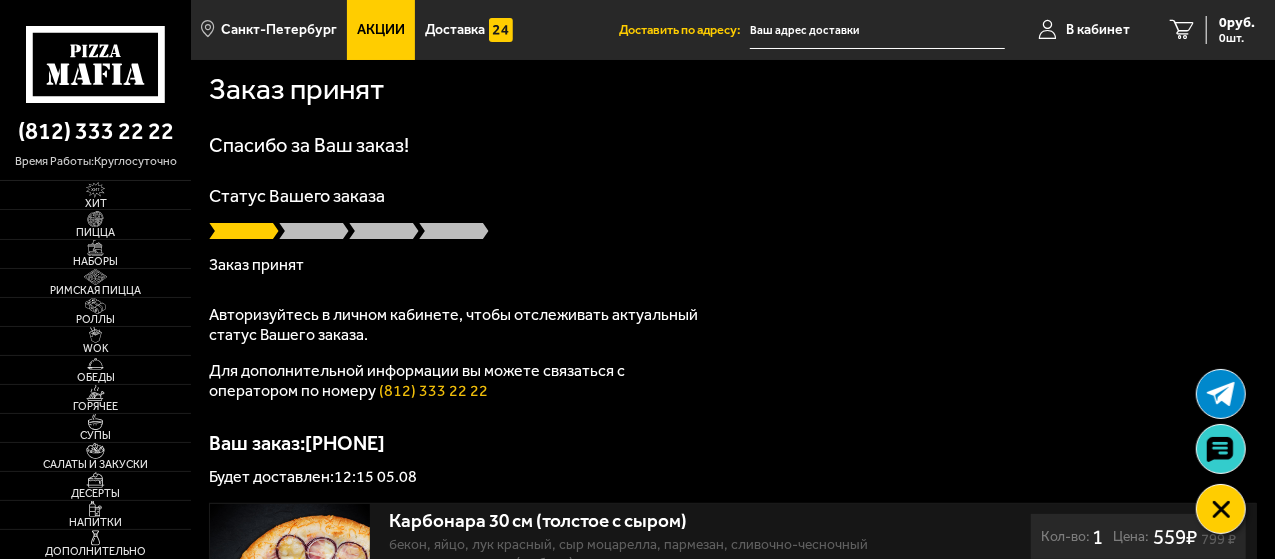 click at bounding box center [877, 30] 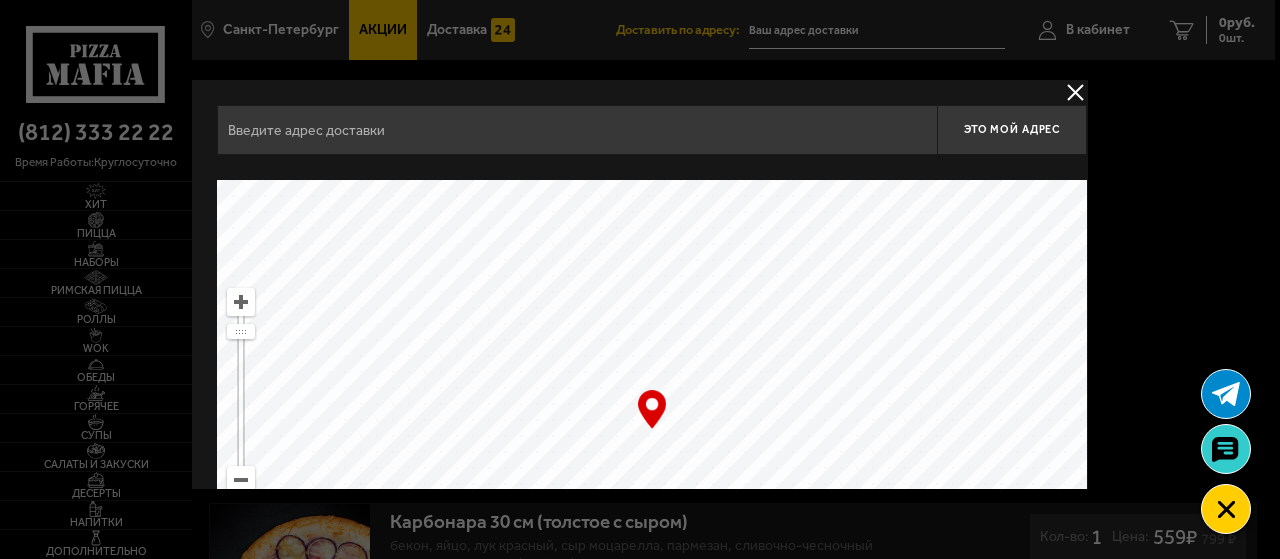 click at bounding box center [1075, 92] 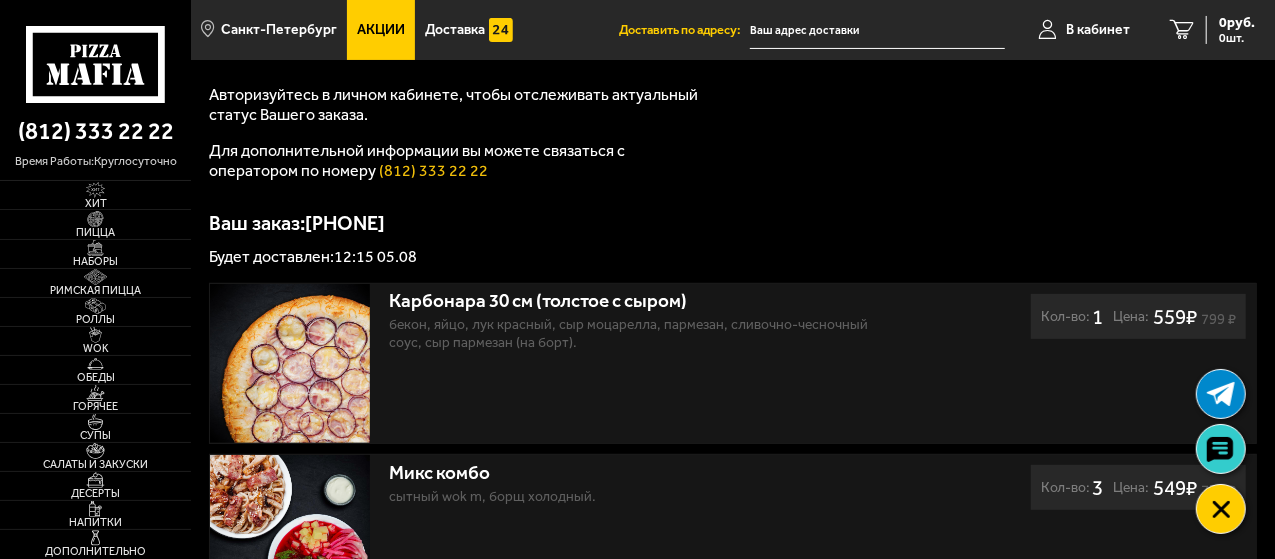 scroll, scrollTop: 100, scrollLeft: 0, axis: vertical 